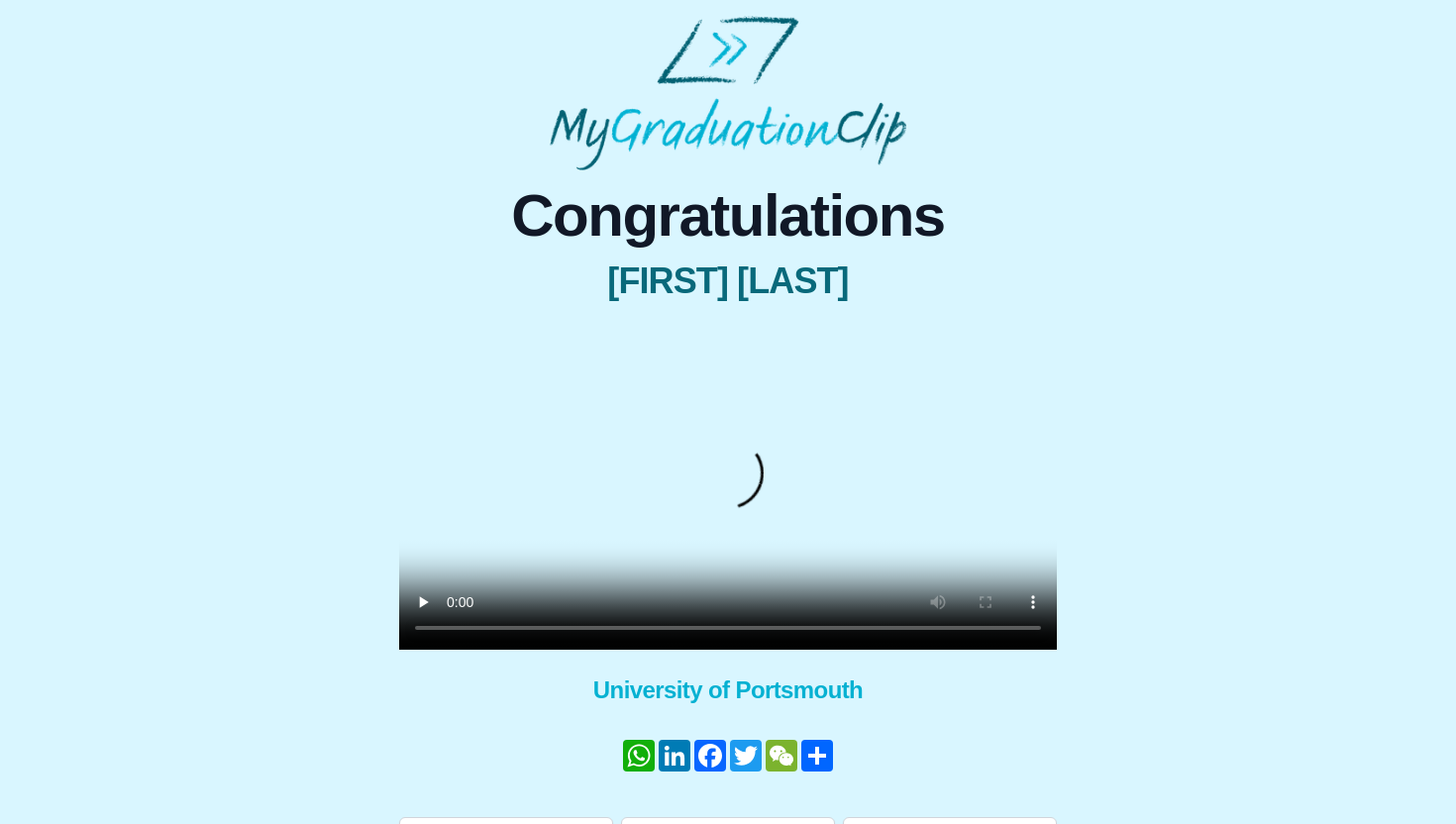 scroll, scrollTop: 54, scrollLeft: 0, axis: vertical 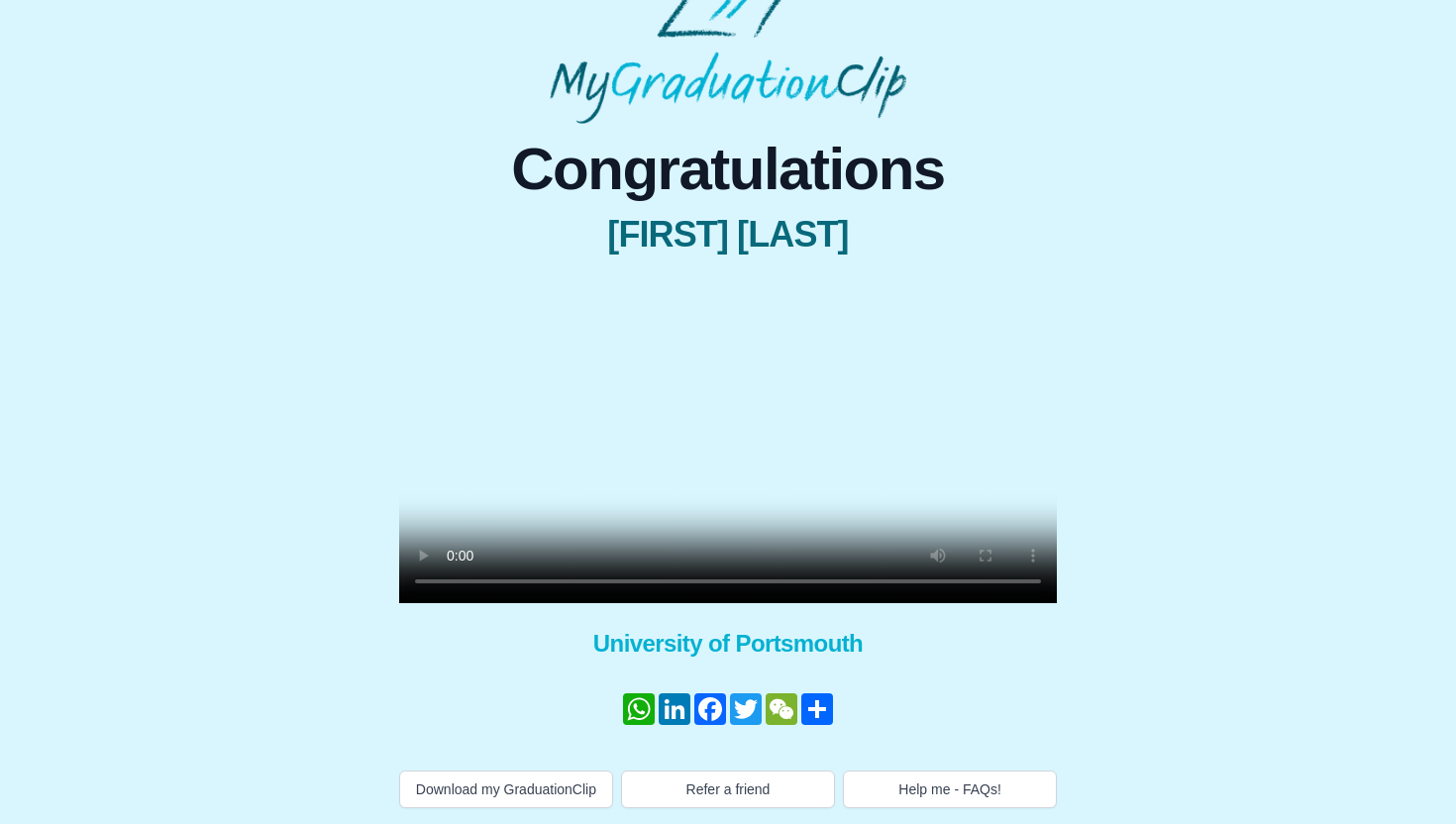 type 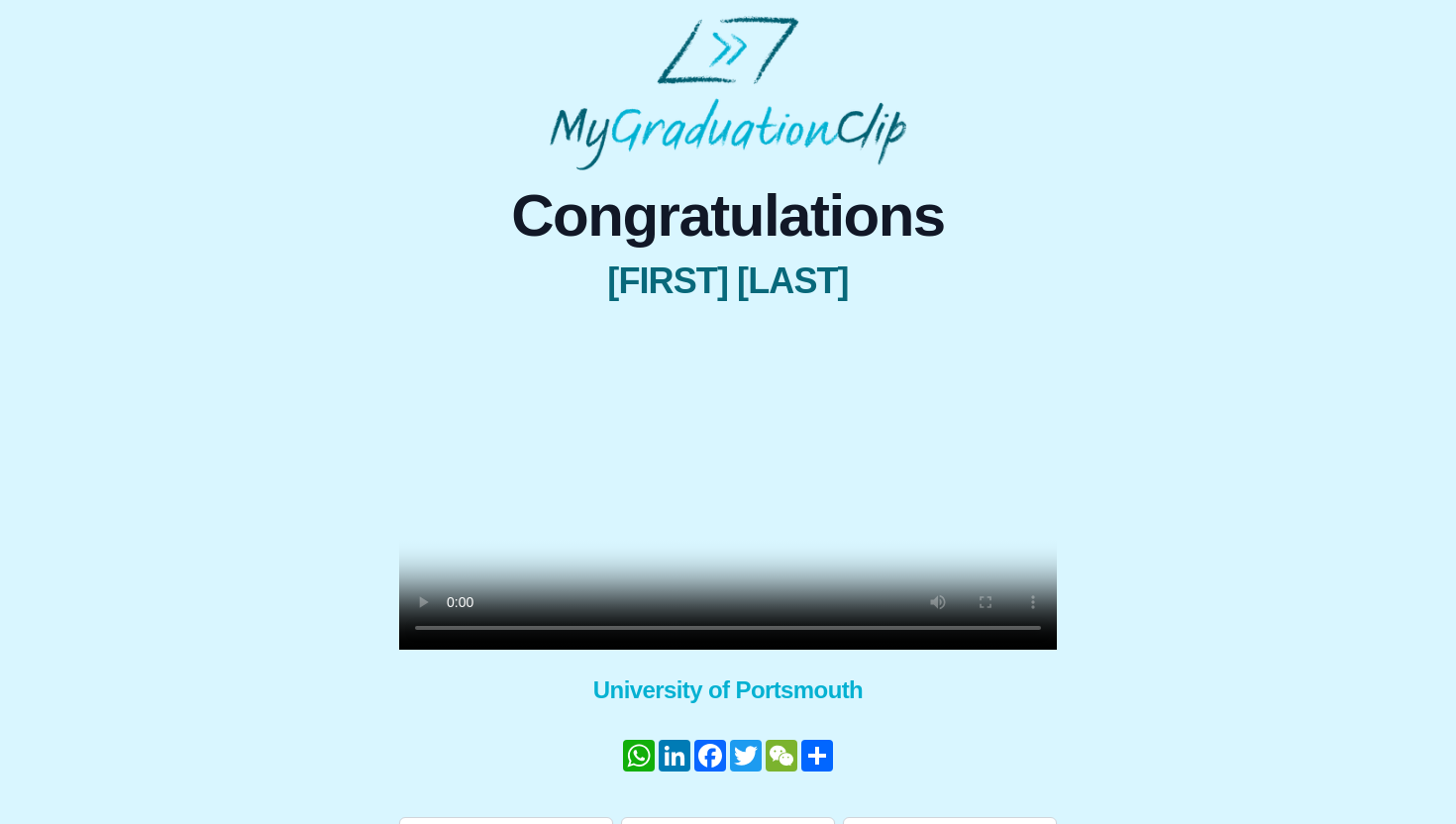 scroll, scrollTop: 100, scrollLeft: 0, axis: vertical 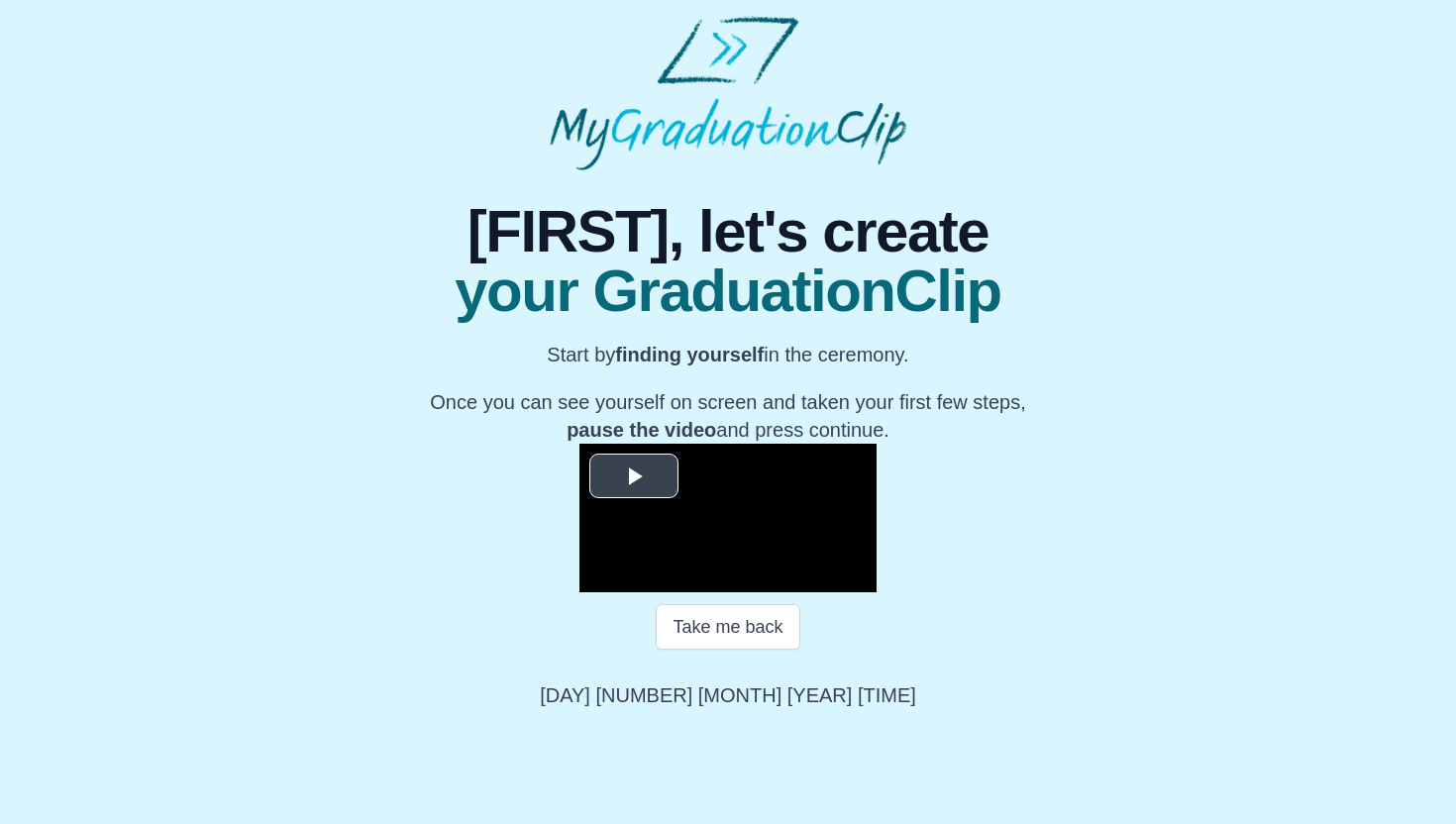 click at bounding box center (634, 476) 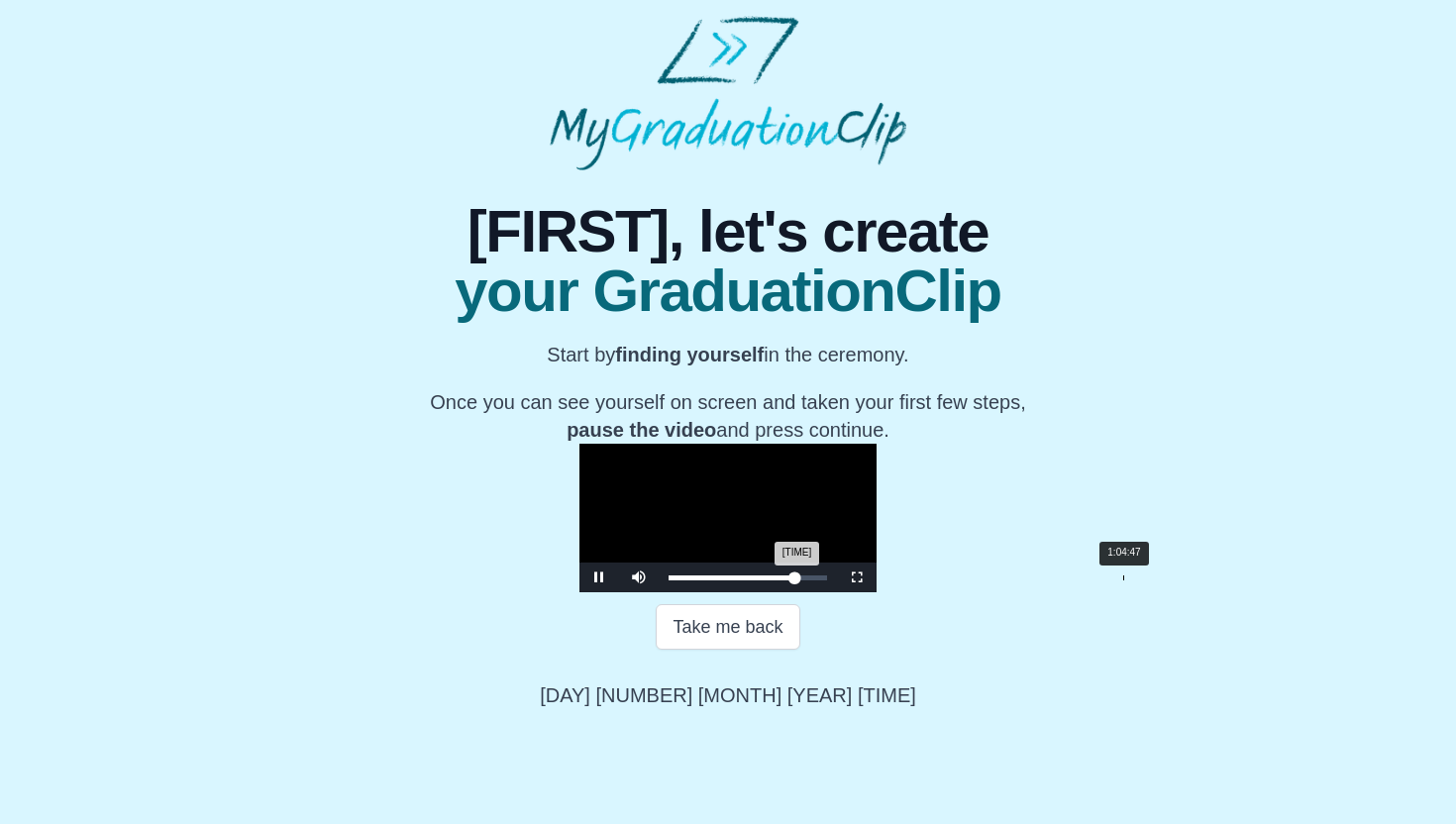 click on "Loaded : 0% 1:04:47 1:06:57 Progress : 0%" at bounding box center [748, 577] 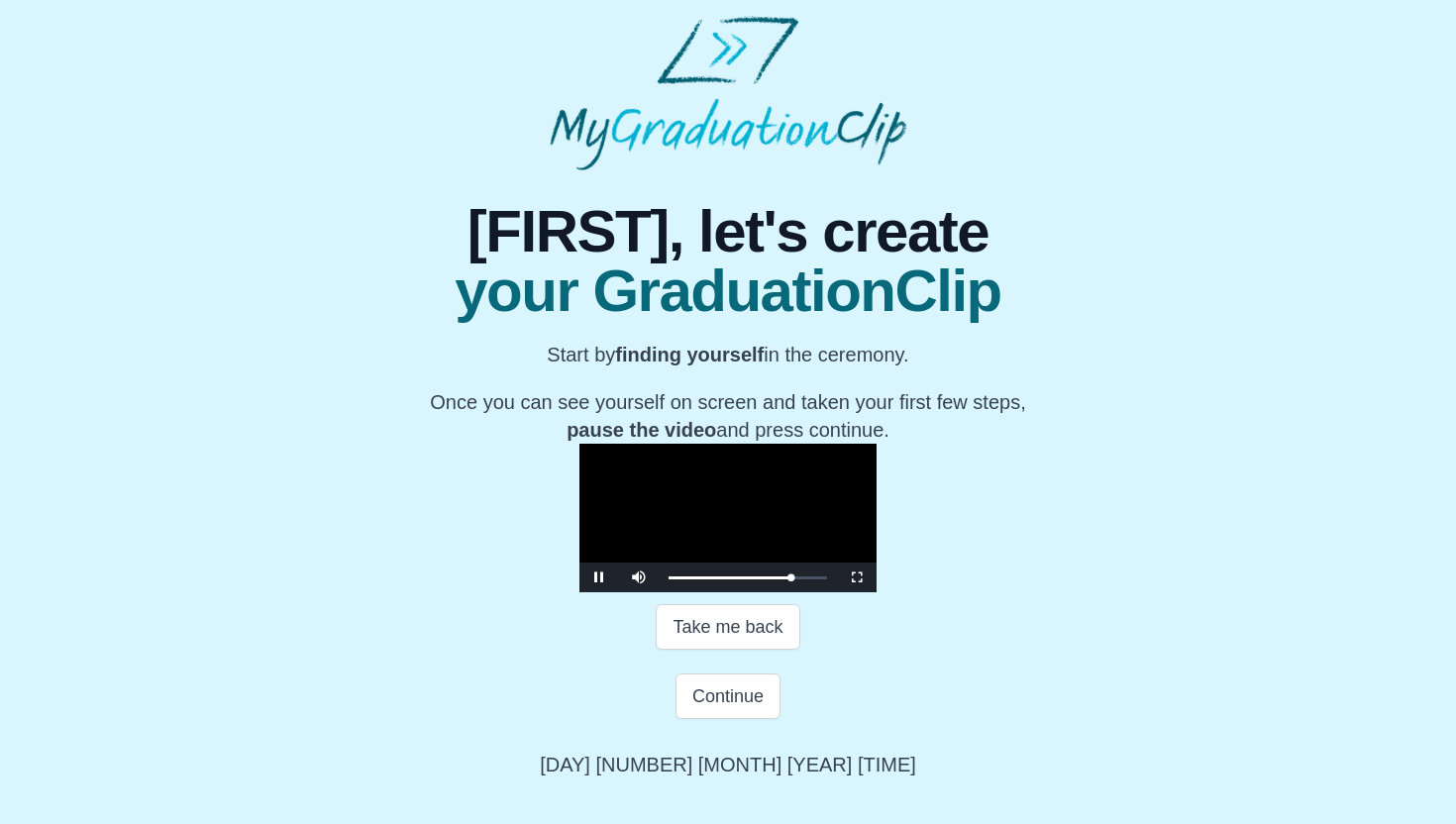 scroll, scrollTop: 232, scrollLeft: 0, axis: vertical 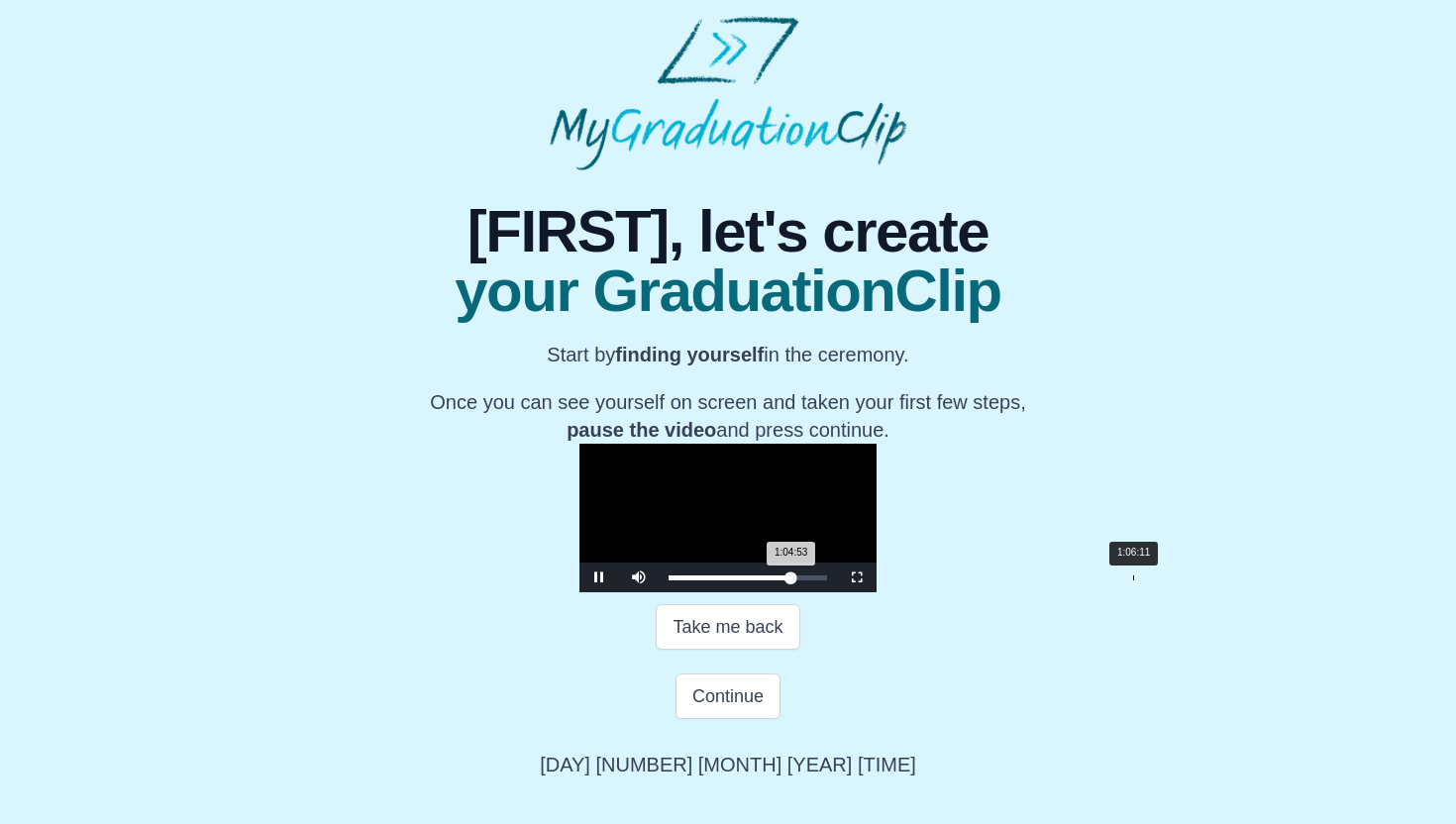 click on "Loaded : 0% 1:06:11 1:04:53 Progress : 0%" at bounding box center [748, 577] 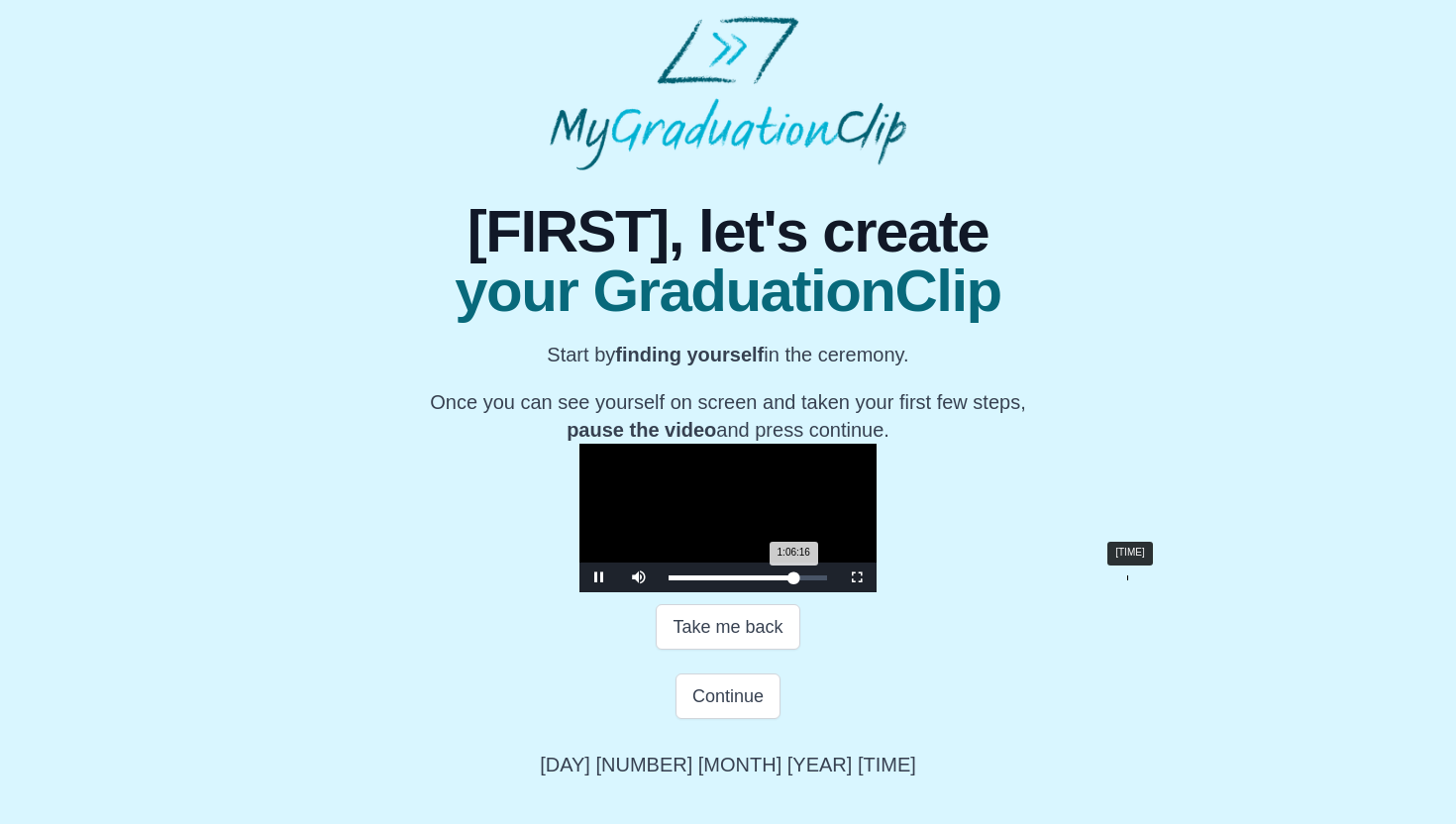 click on "1:06:16 Progress : 0%" at bounding box center (731, 577) 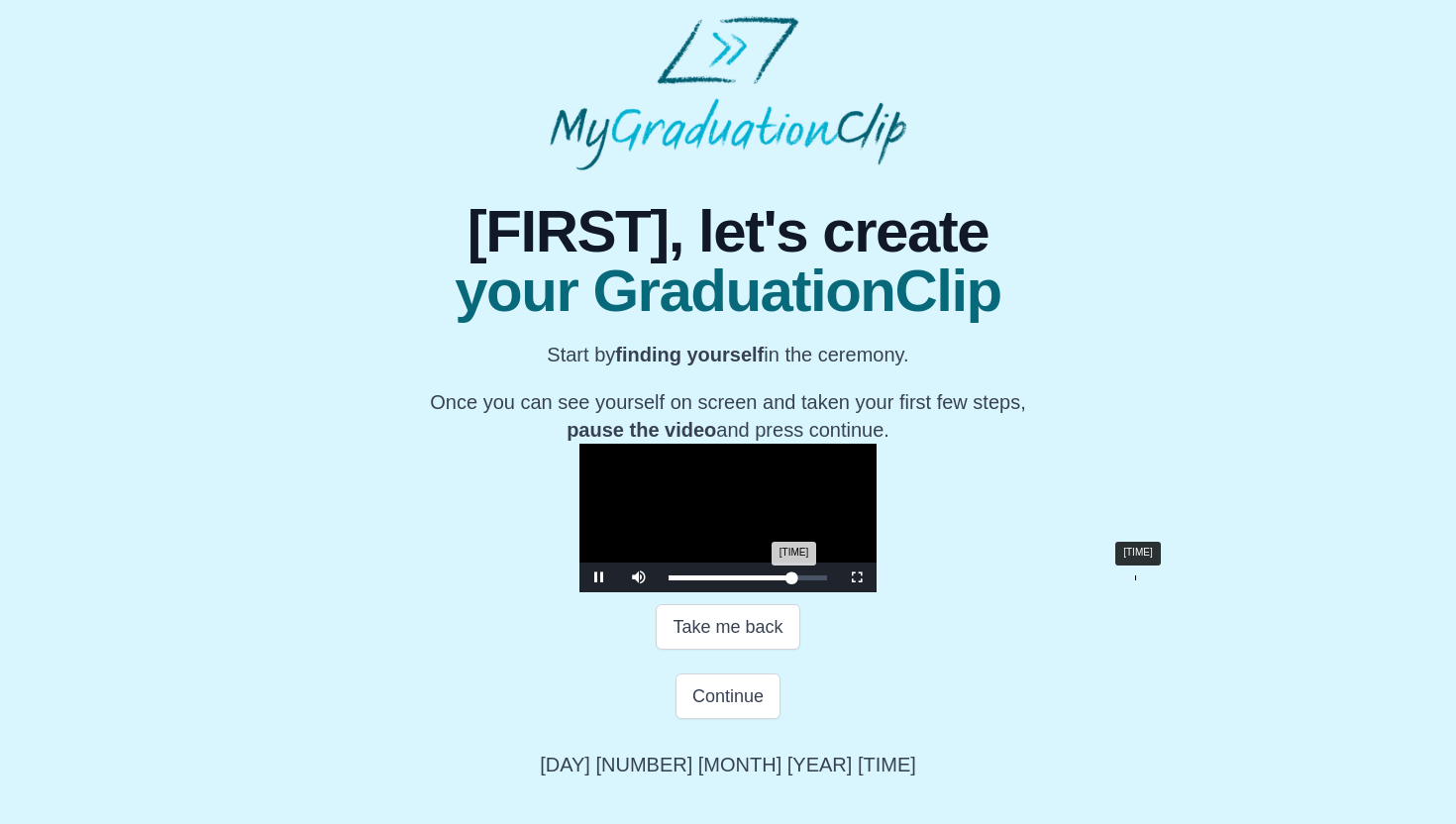 click on "Loaded : 0% 1:06:28 1:05:24 Progress : 0%" at bounding box center [748, 577] 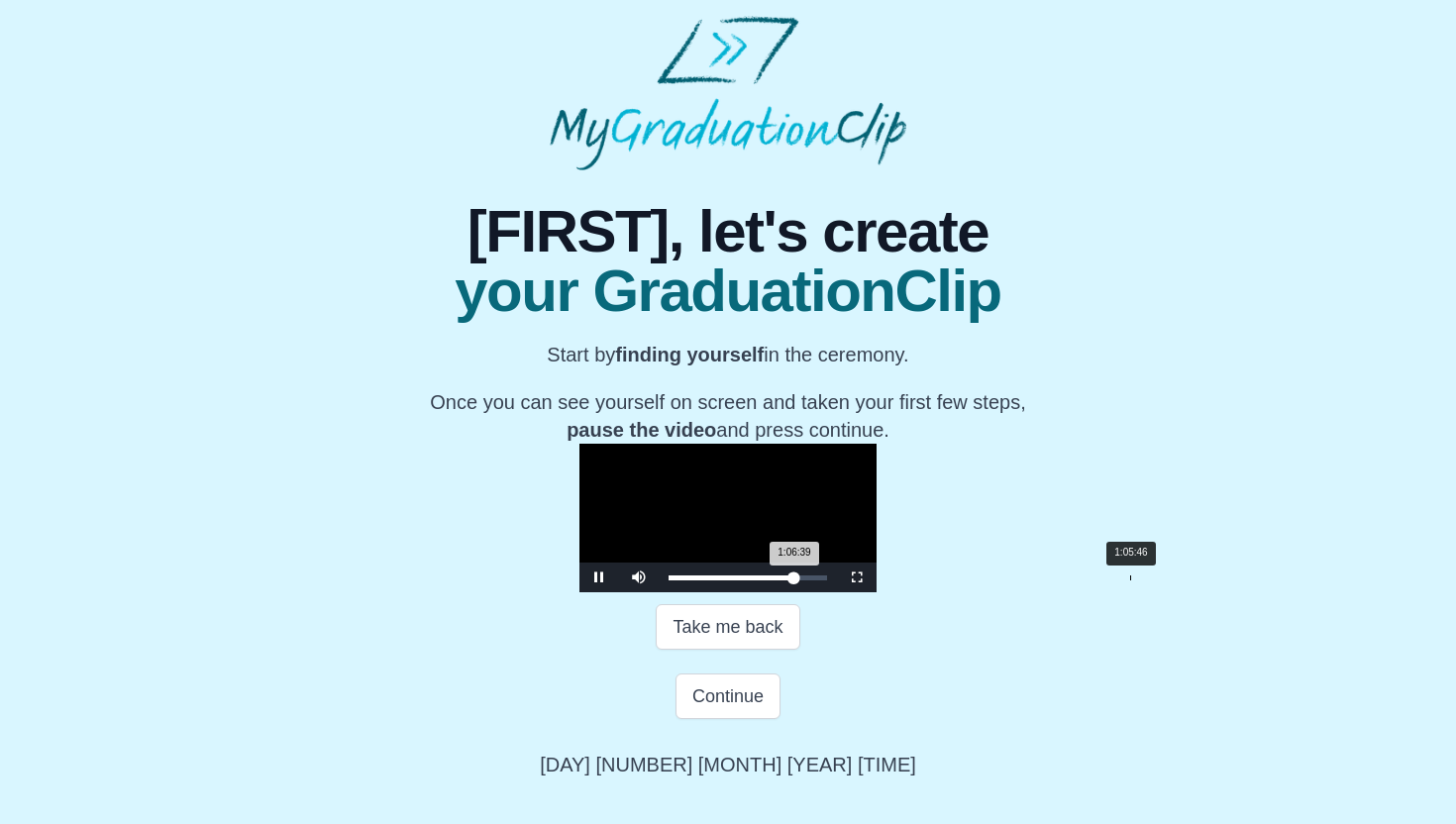 click on "1:06:39 Progress : 0%" at bounding box center (731, 577) 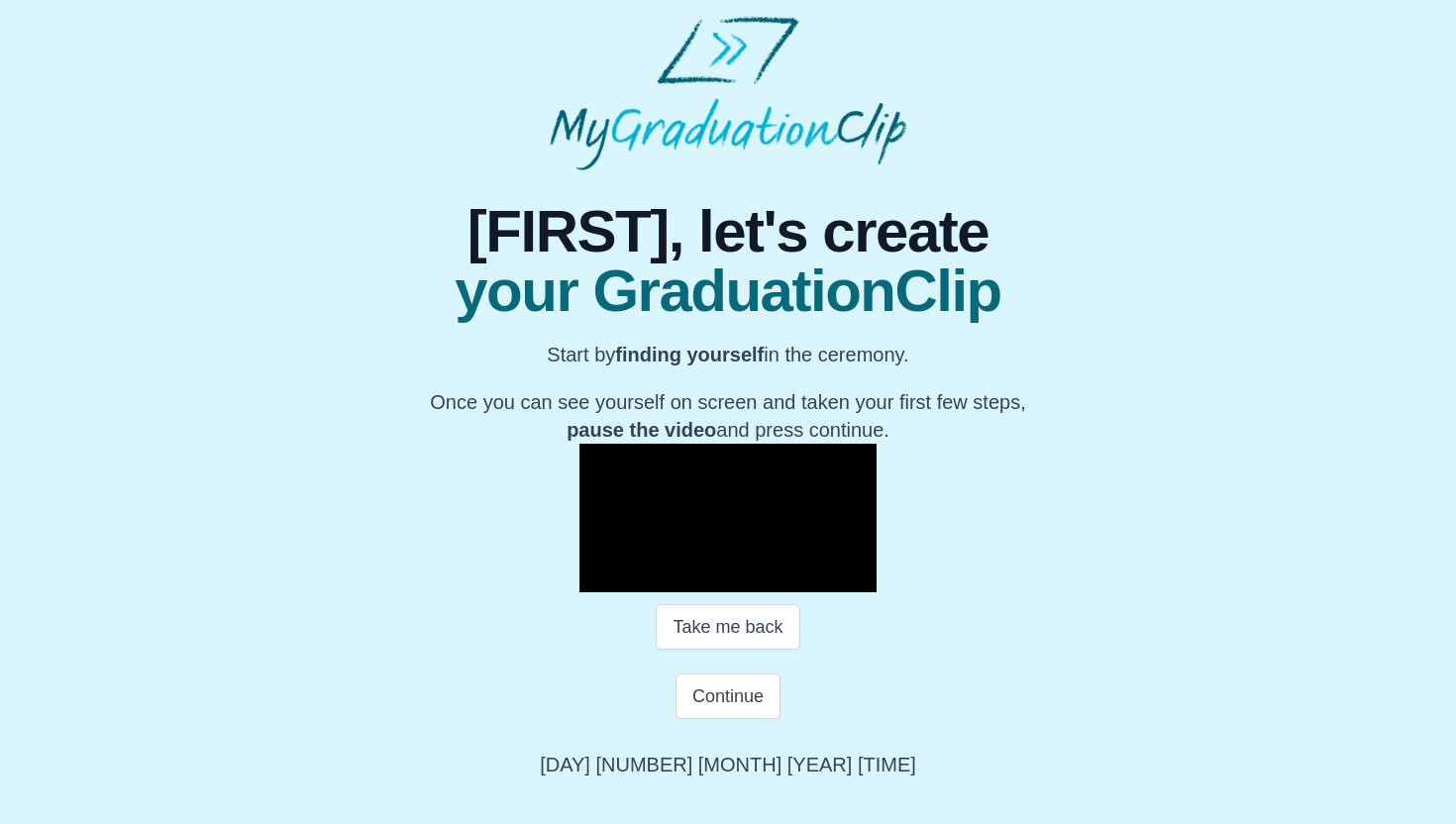 click at bounding box center (599, 577) 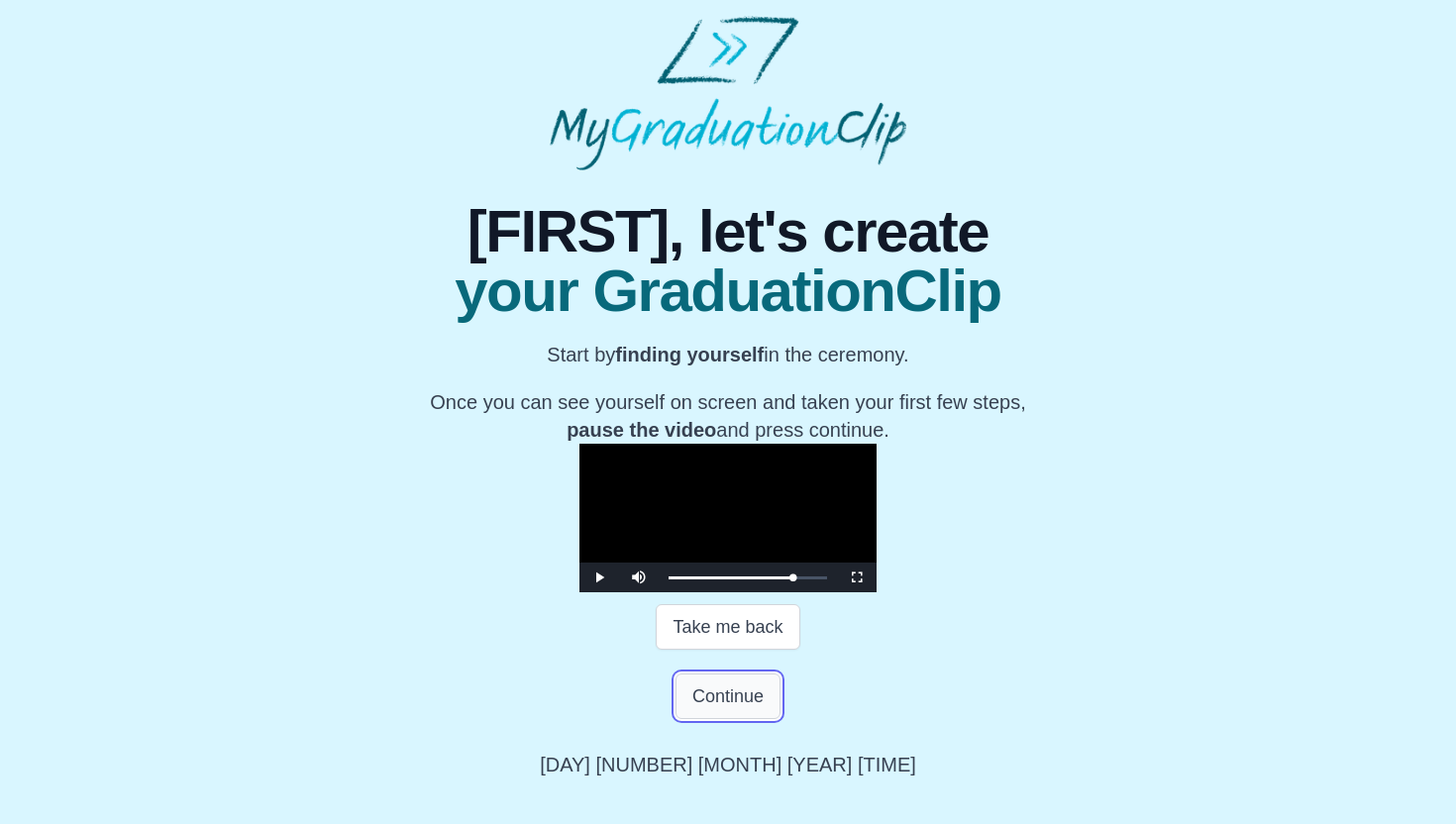 click on "Continue" at bounding box center (728, 696) 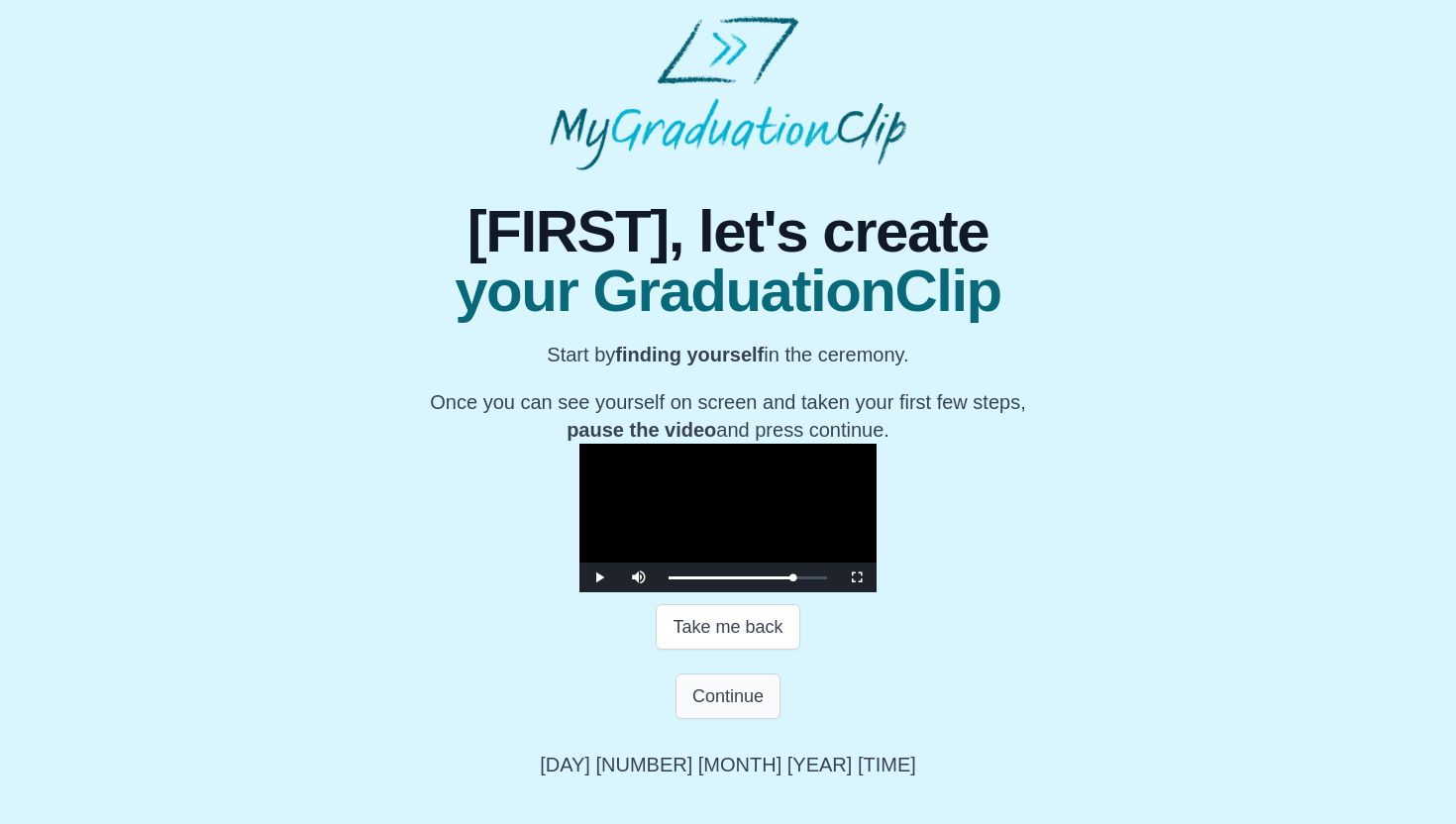 scroll, scrollTop: 0, scrollLeft: 0, axis: both 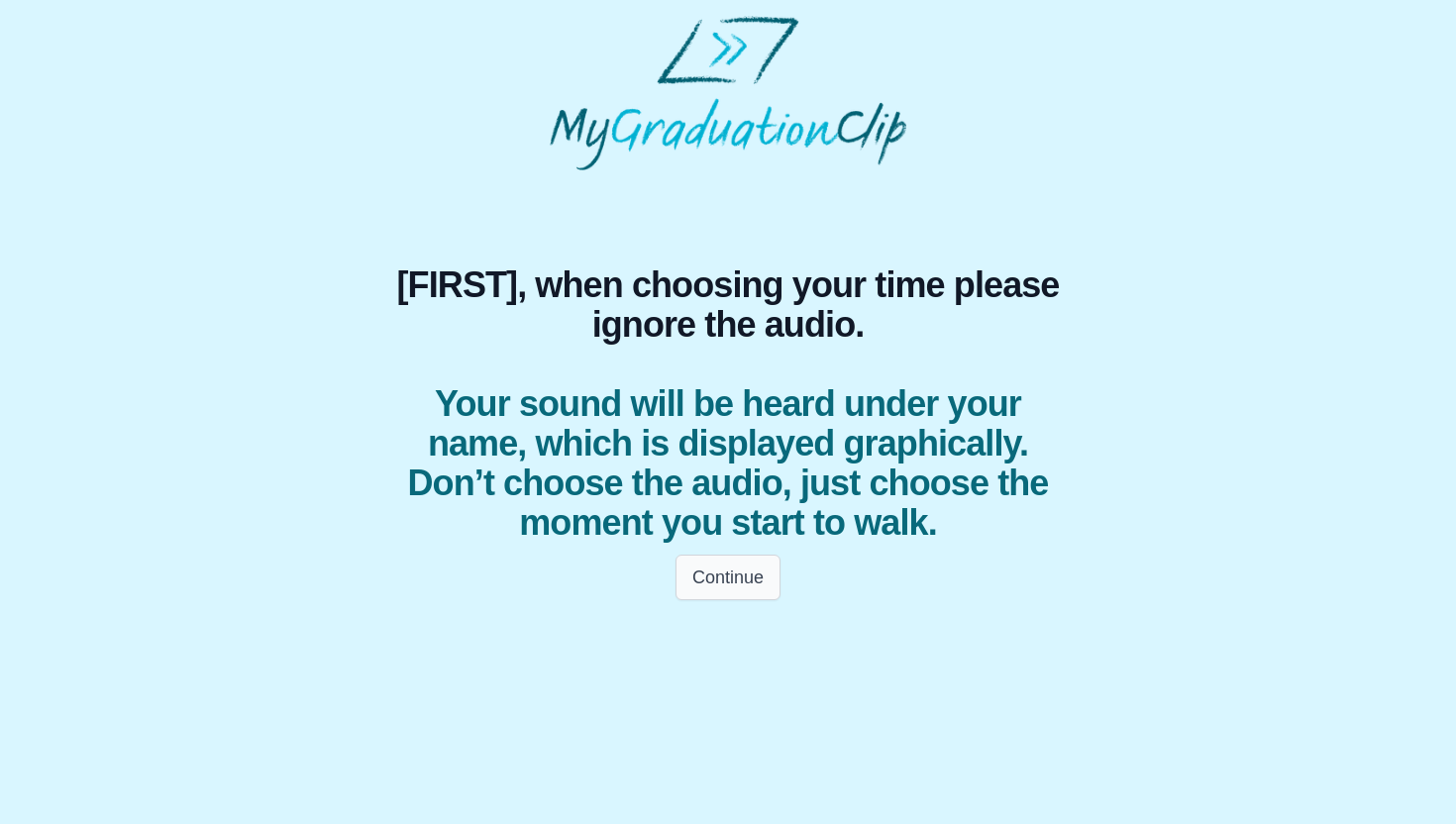 click on "Continue" at bounding box center (728, 577) 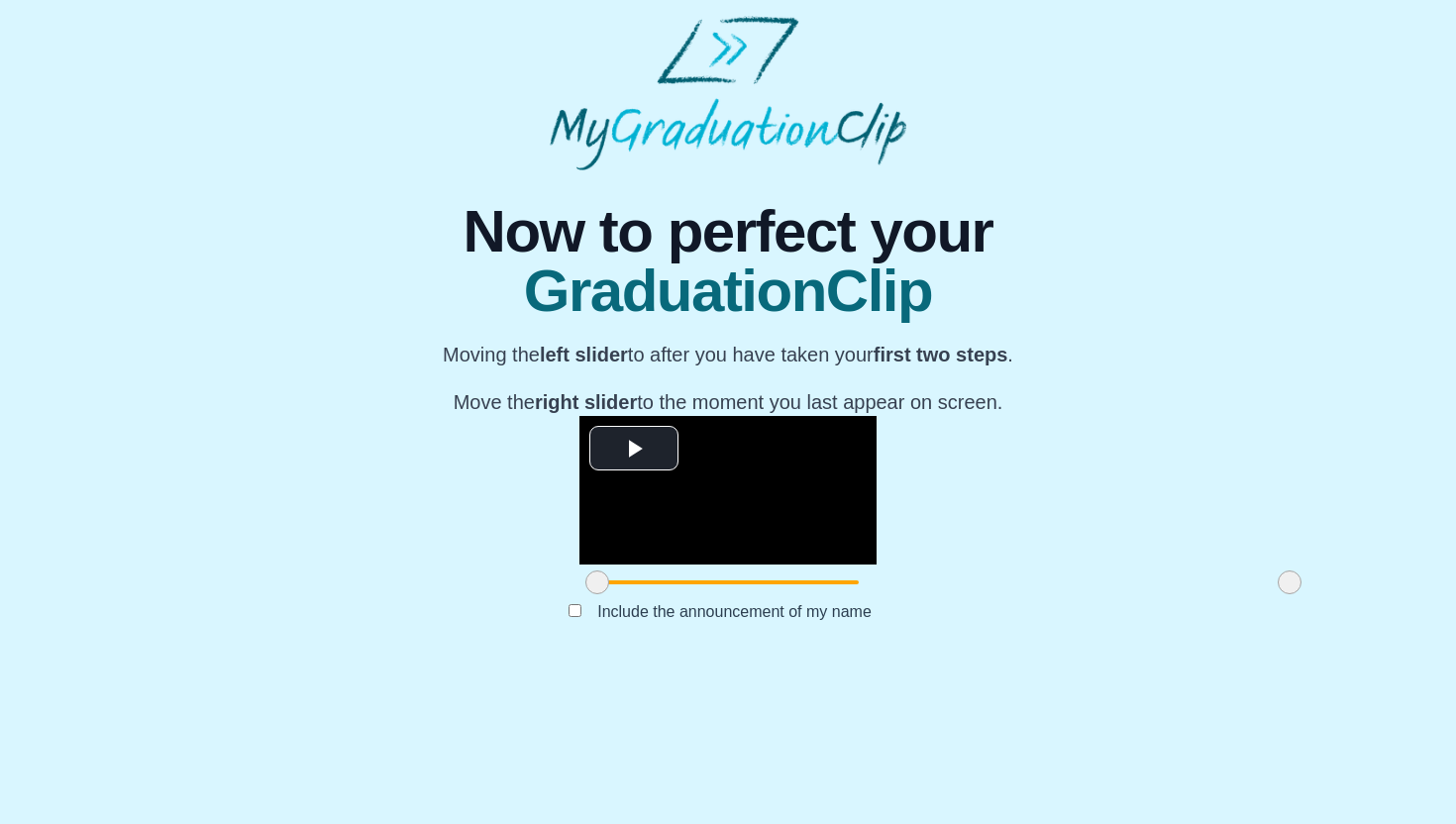 scroll, scrollTop: 115, scrollLeft: 0, axis: vertical 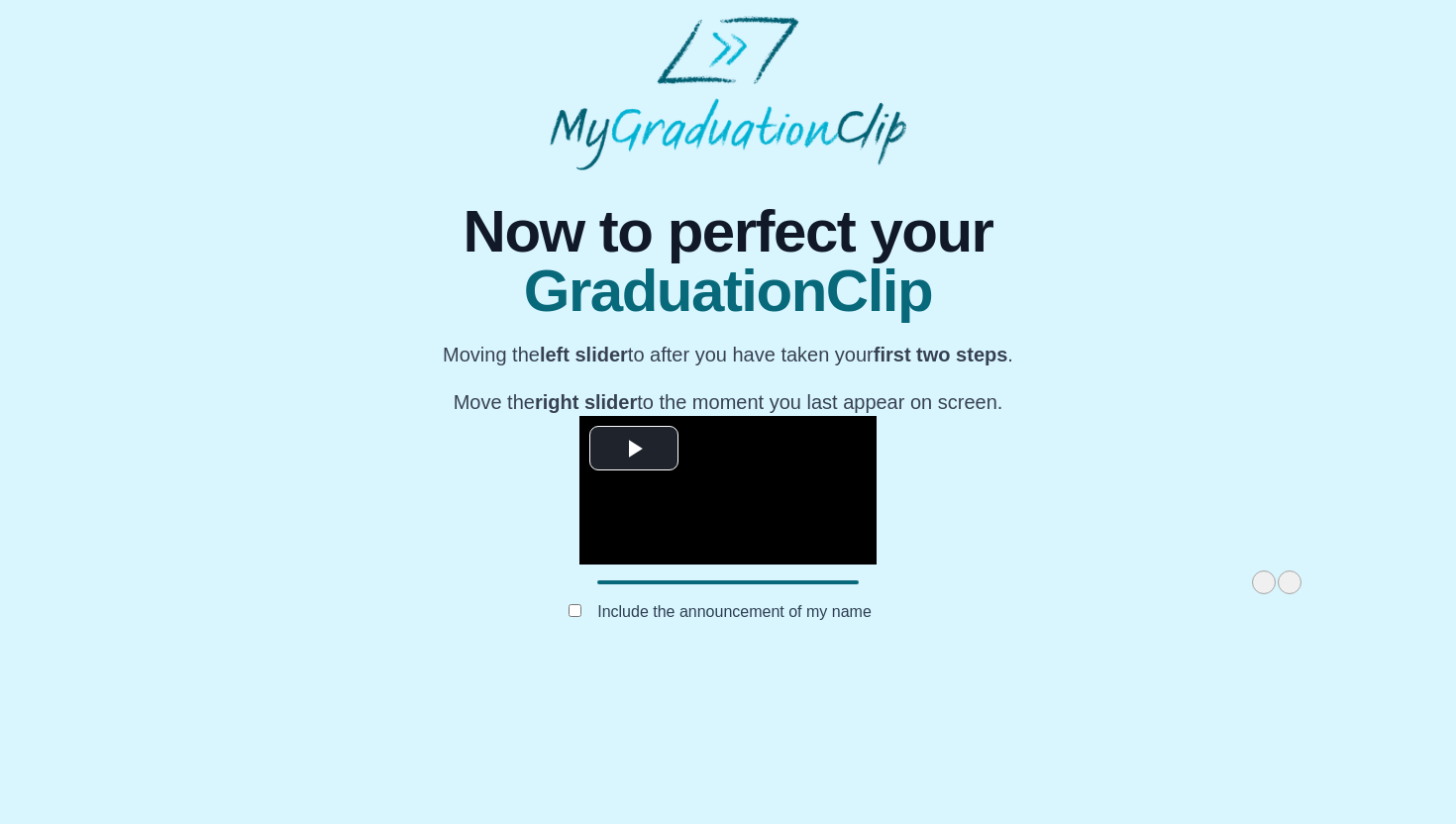 drag, startPoint x: 381, startPoint y: 733, endPoint x: 1146, endPoint y: 683, distance: 766.6322 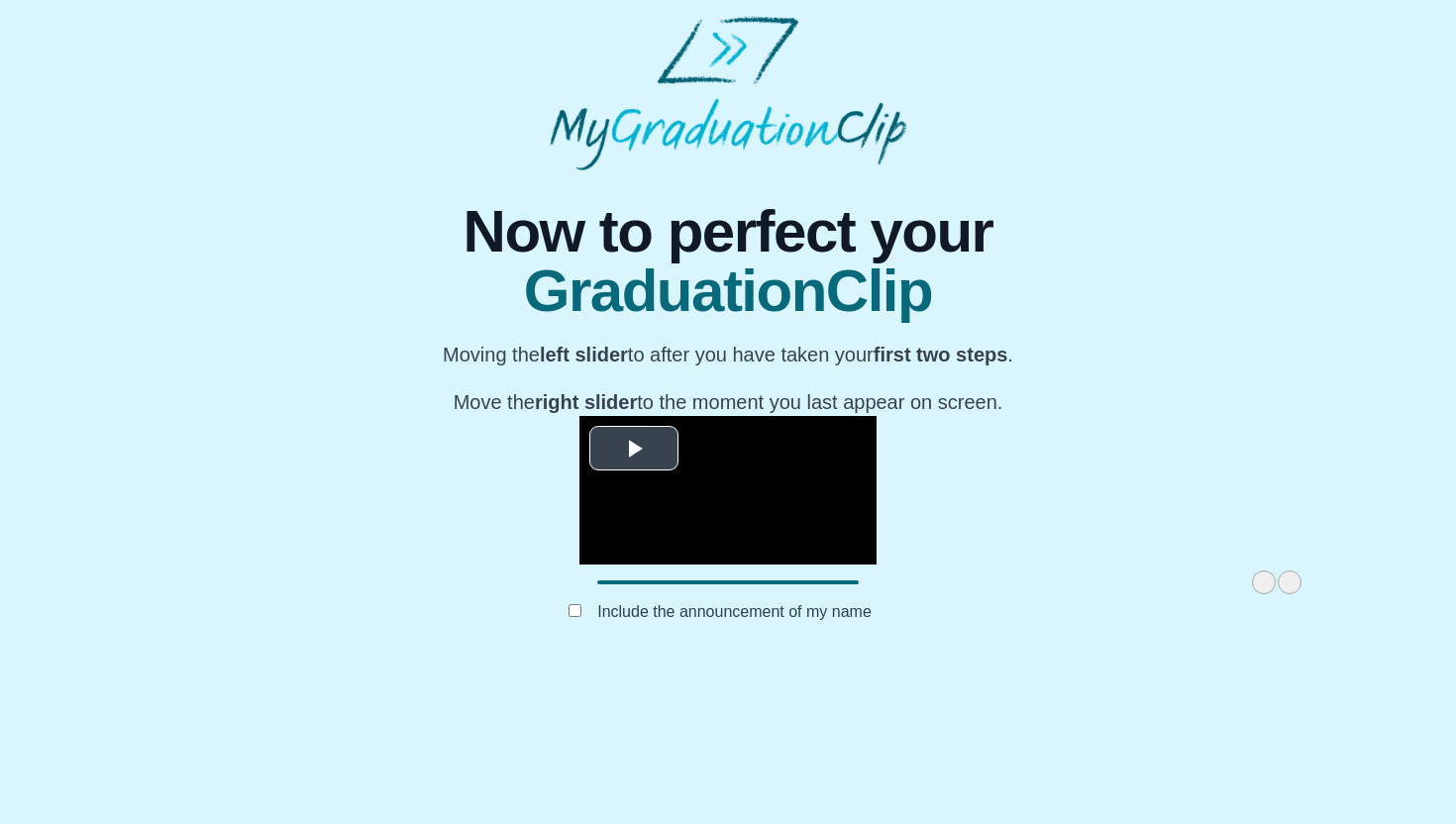 click at bounding box center (634, 449) 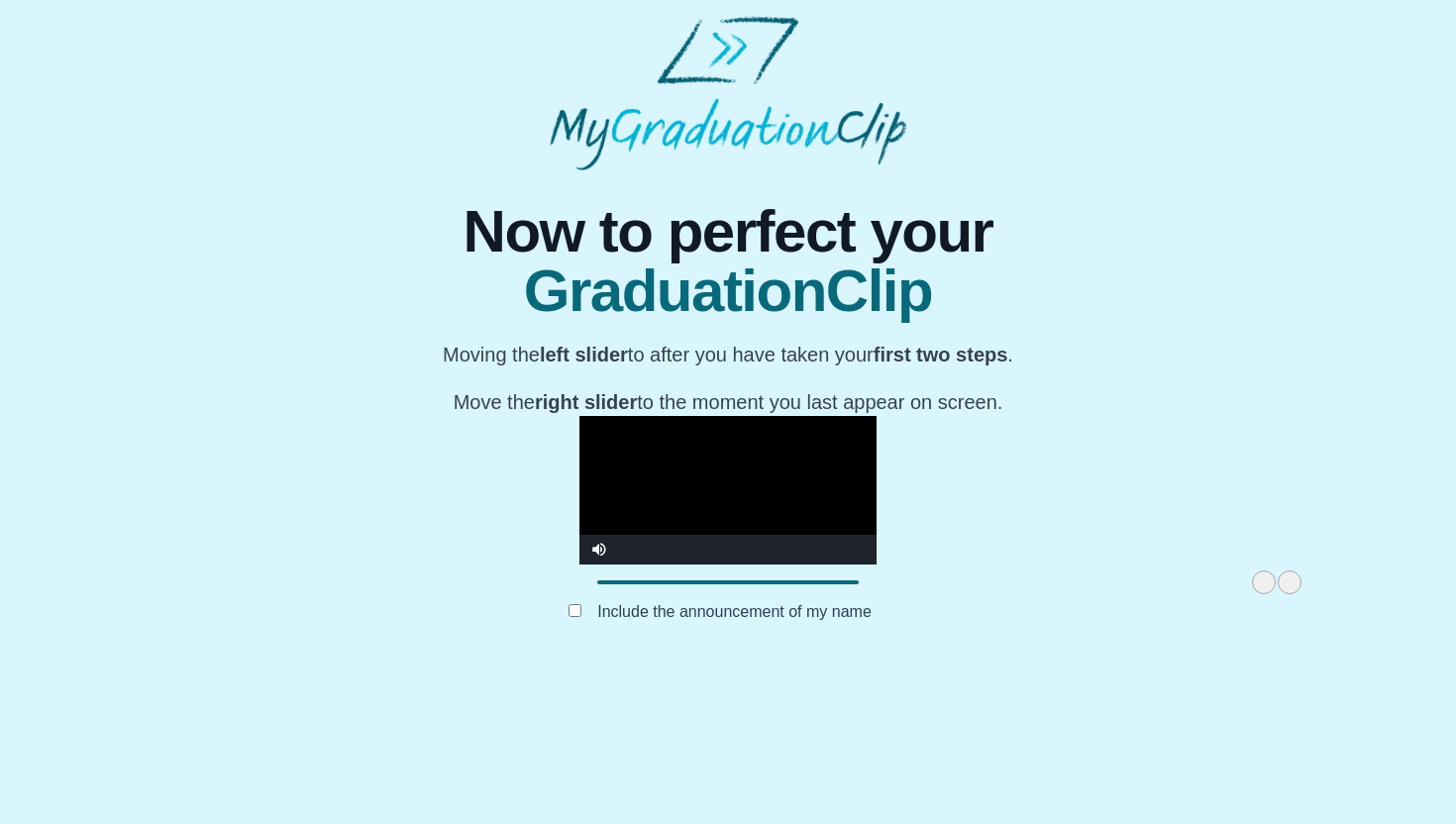 click at bounding box center [728, 490] 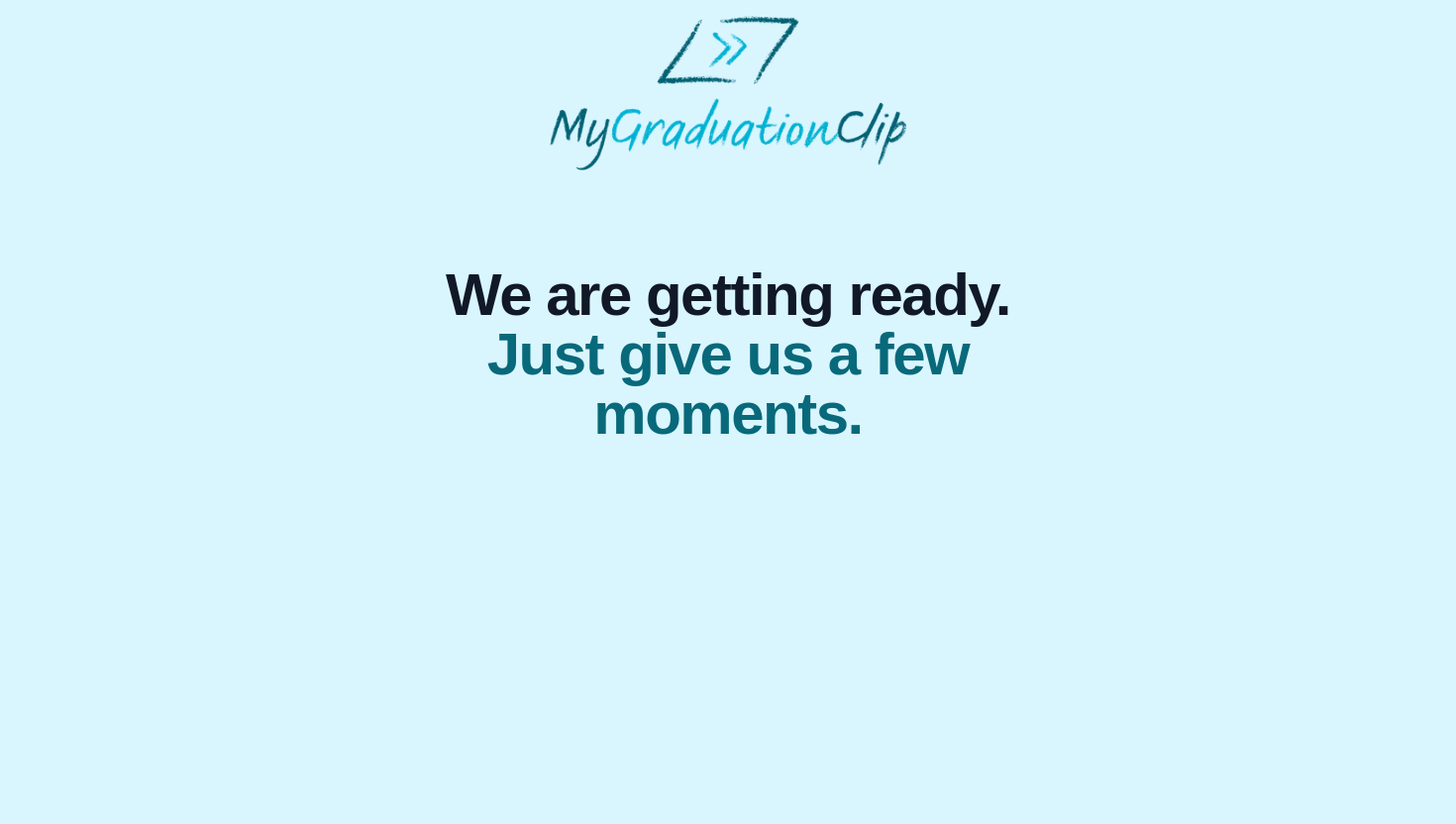 scroll, scrollTop: 0, scrollLeft: 0, axis: both 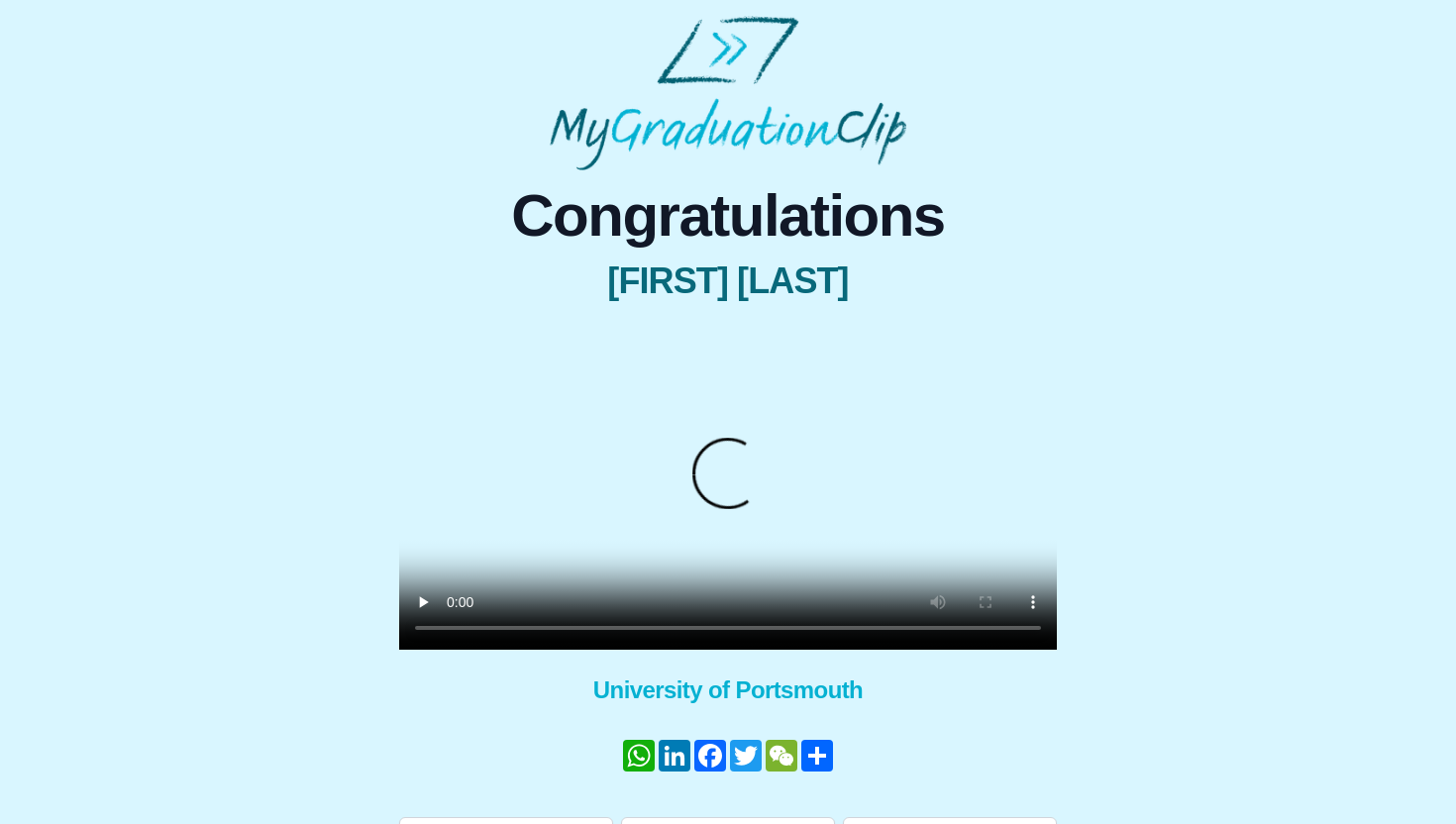 type 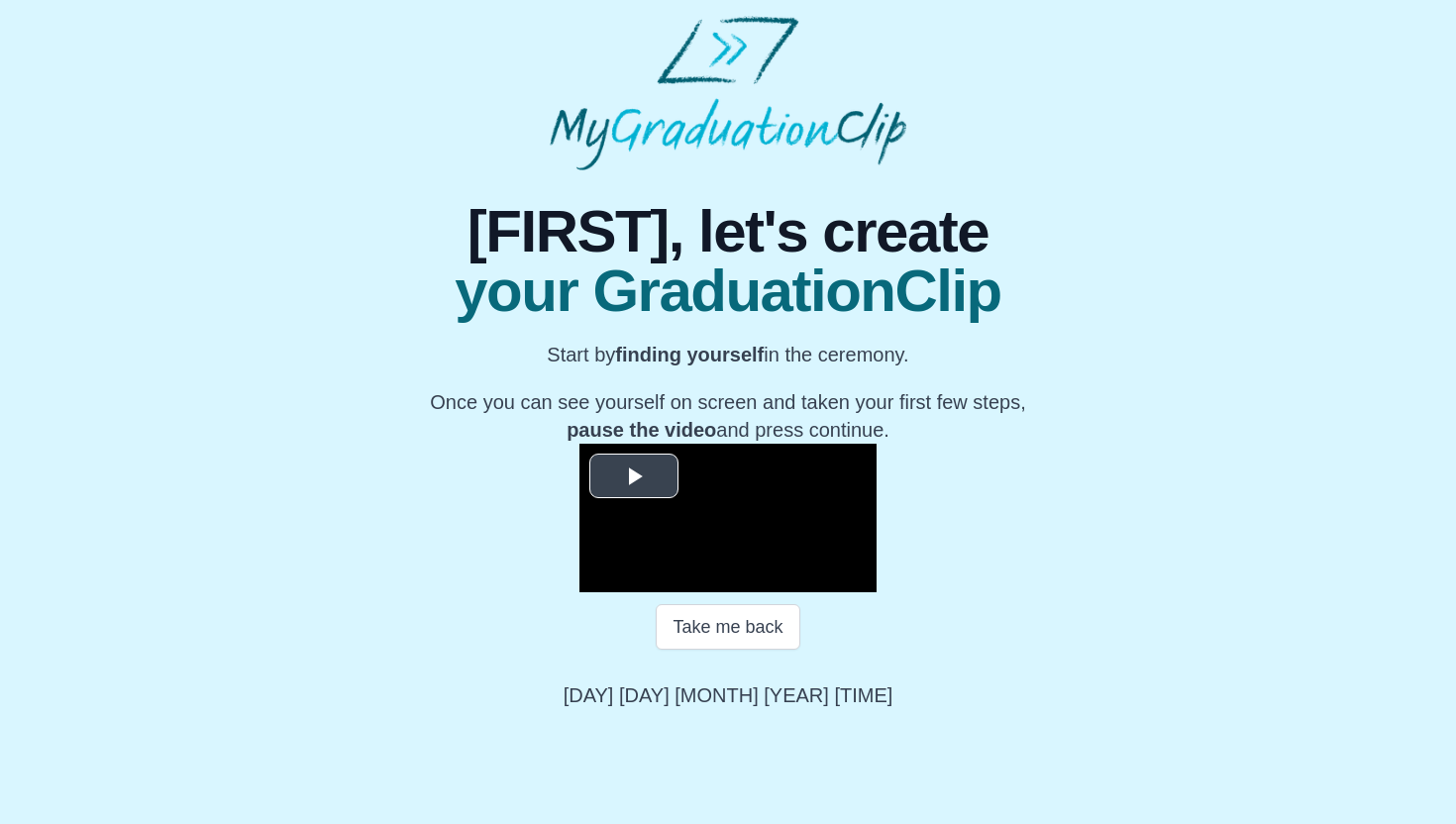 scroll, scrollTop: 162, scrollLeft: 0, axis: vertical 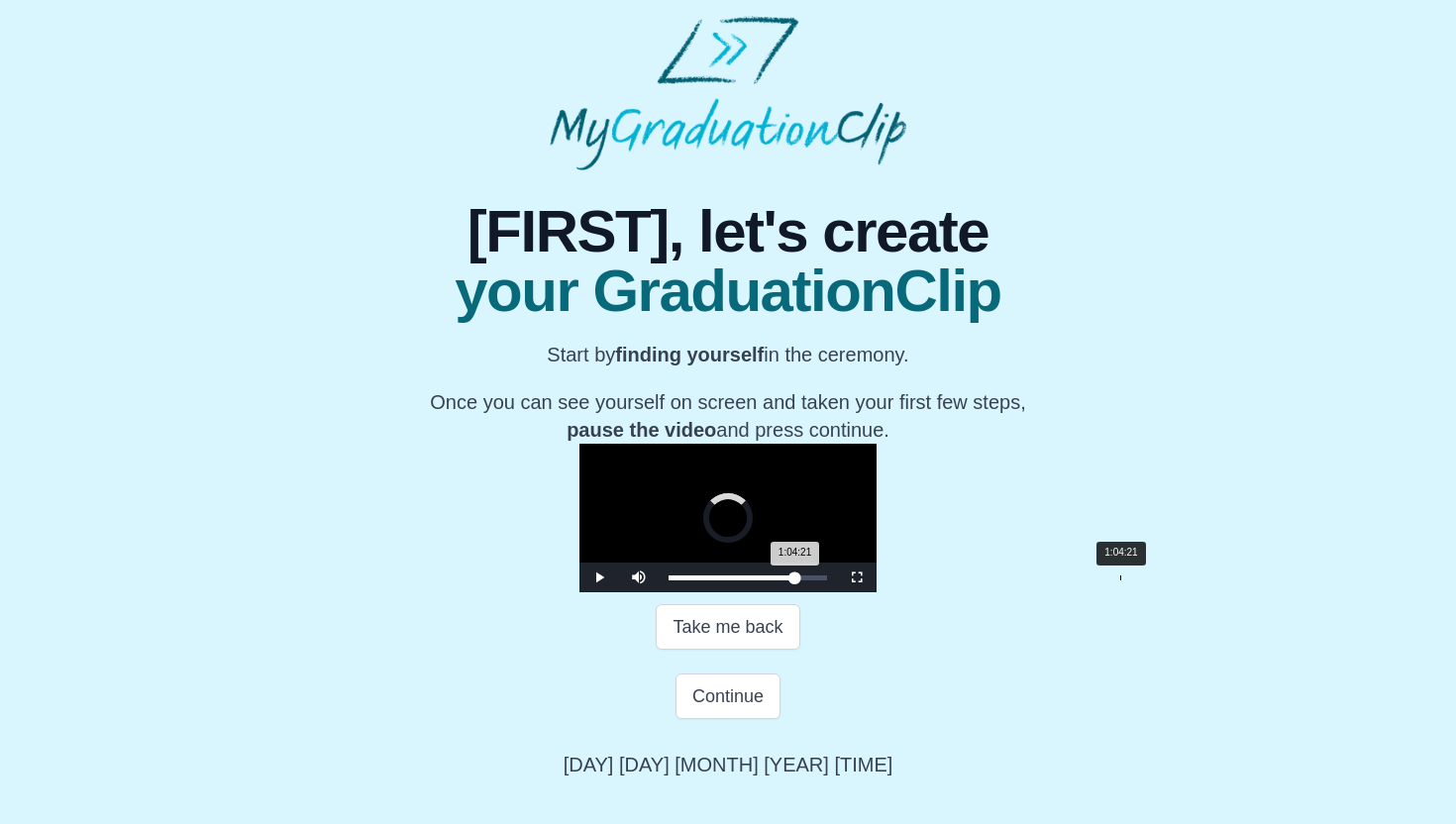 click on "Loaded : 0% 1:04:21 1:04:21 Progress : 0%" at bounding box center [748, 577] 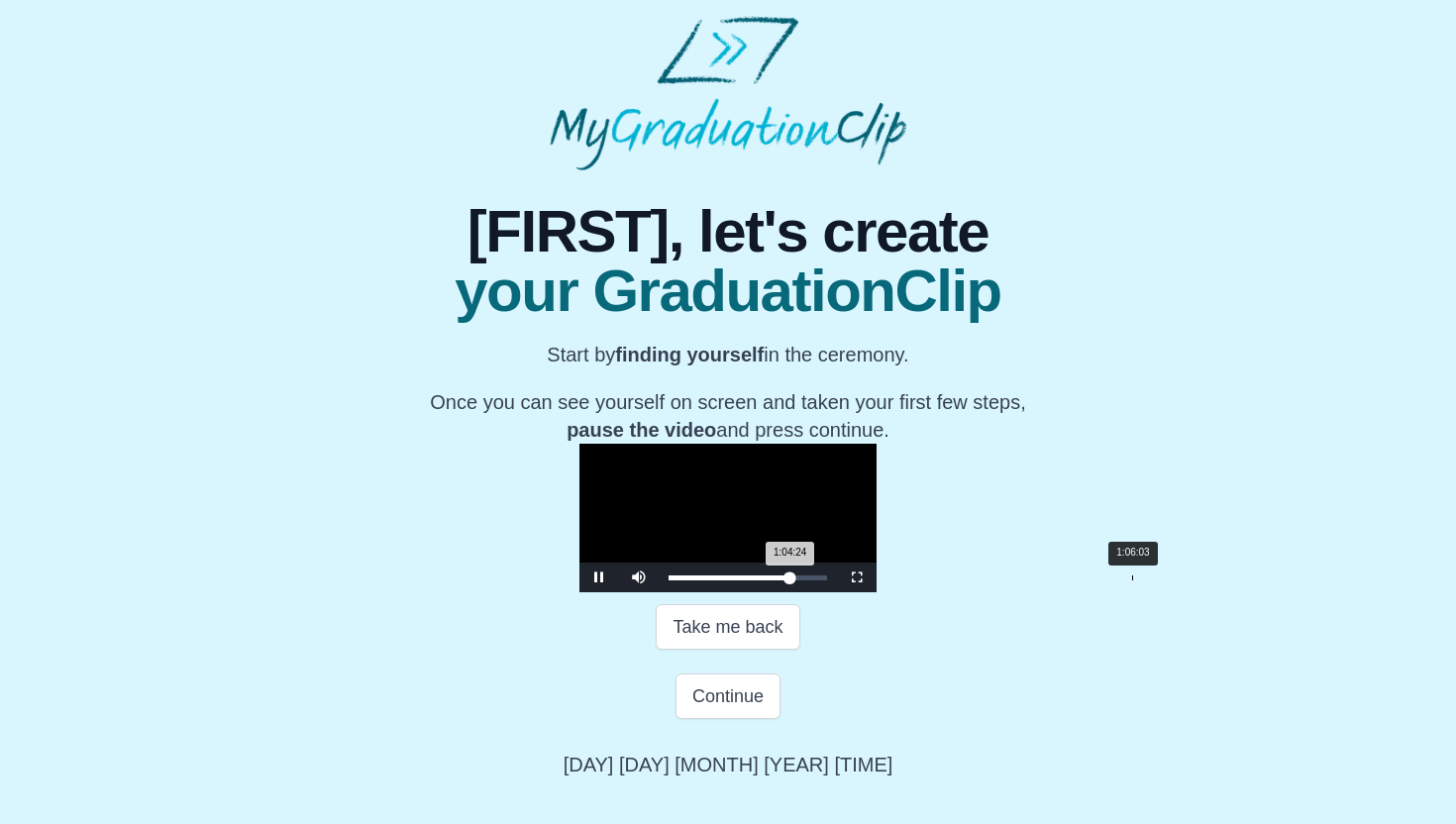 click on "Loaded : 0% 1:06:03 1:04:24 Progress : 0%" at bounding box center (748, 577) 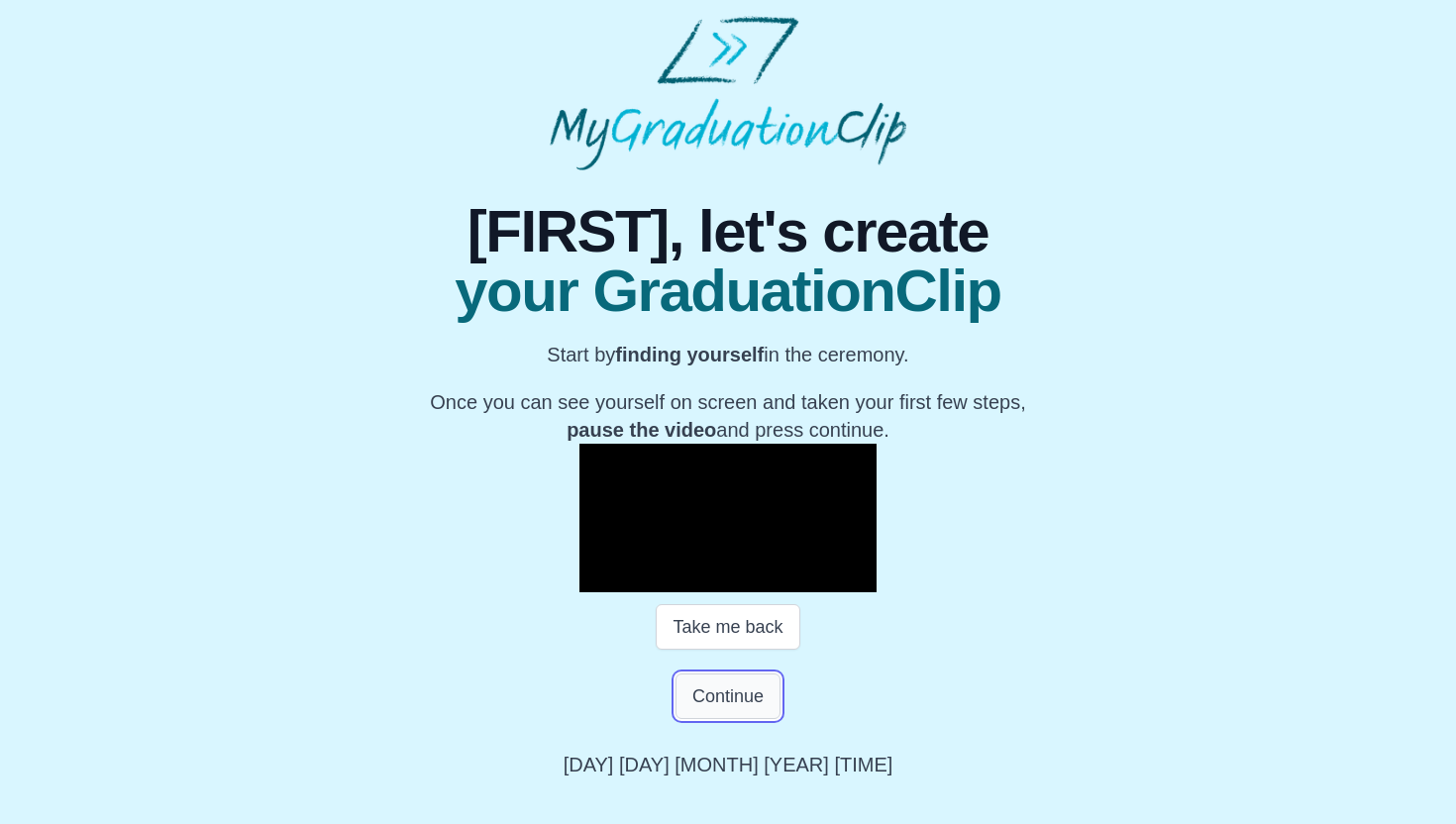 click on "Continue" at bounding box center [728, 696] 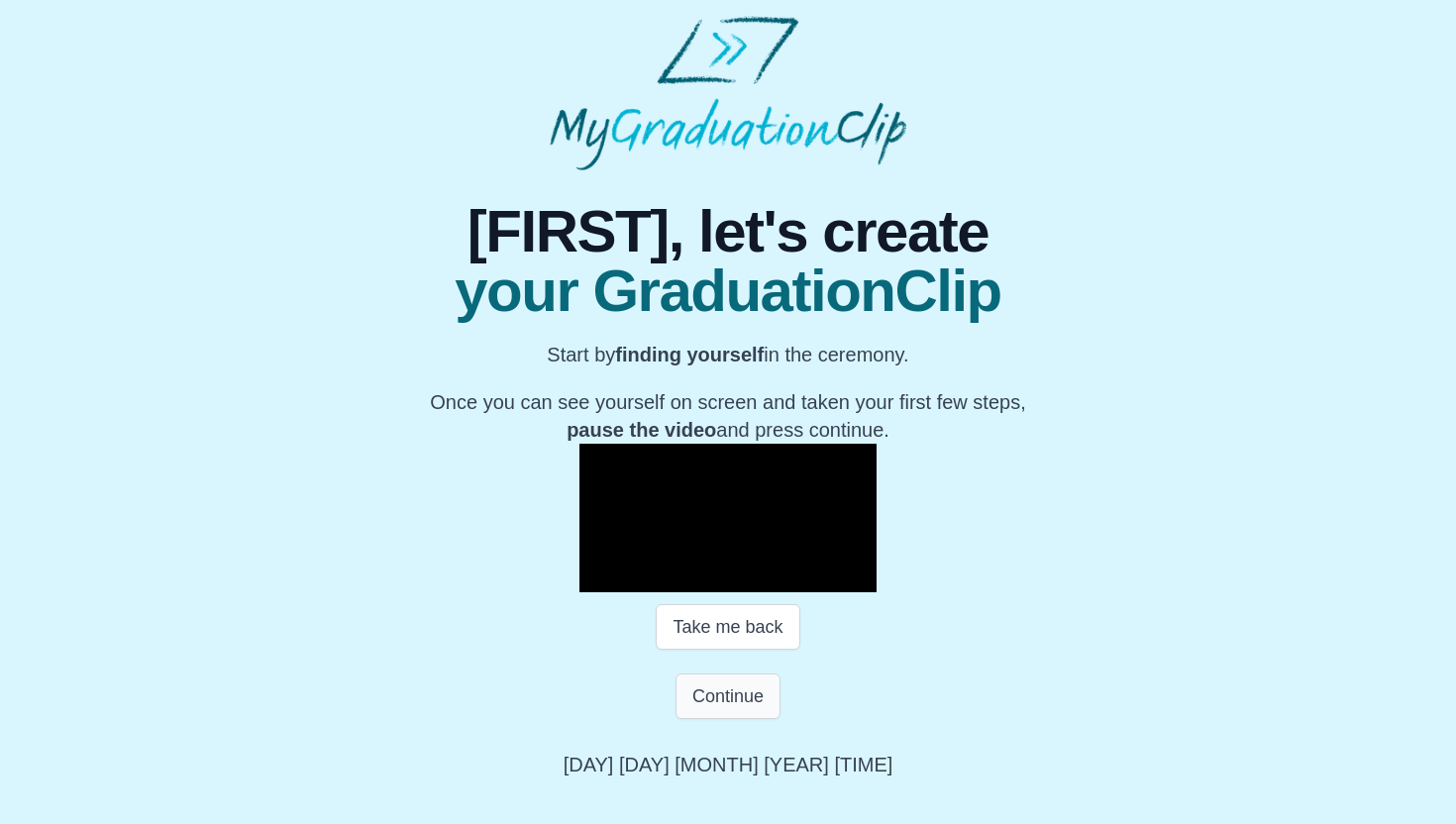 scroll, scrollTop: 0, scrollLeft: 0, axis: both 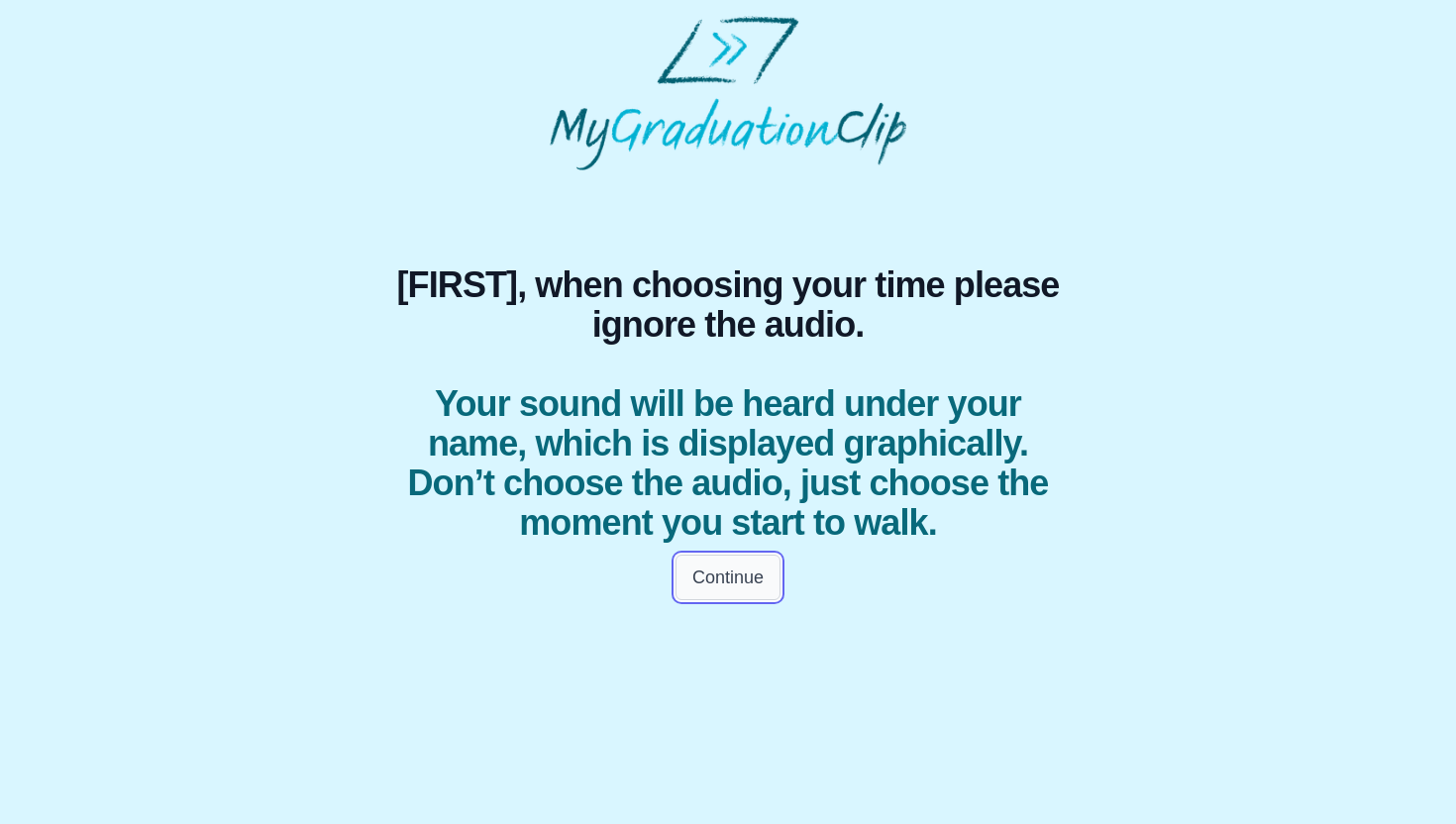 click on "Continue" at bounding box center (728, 577) 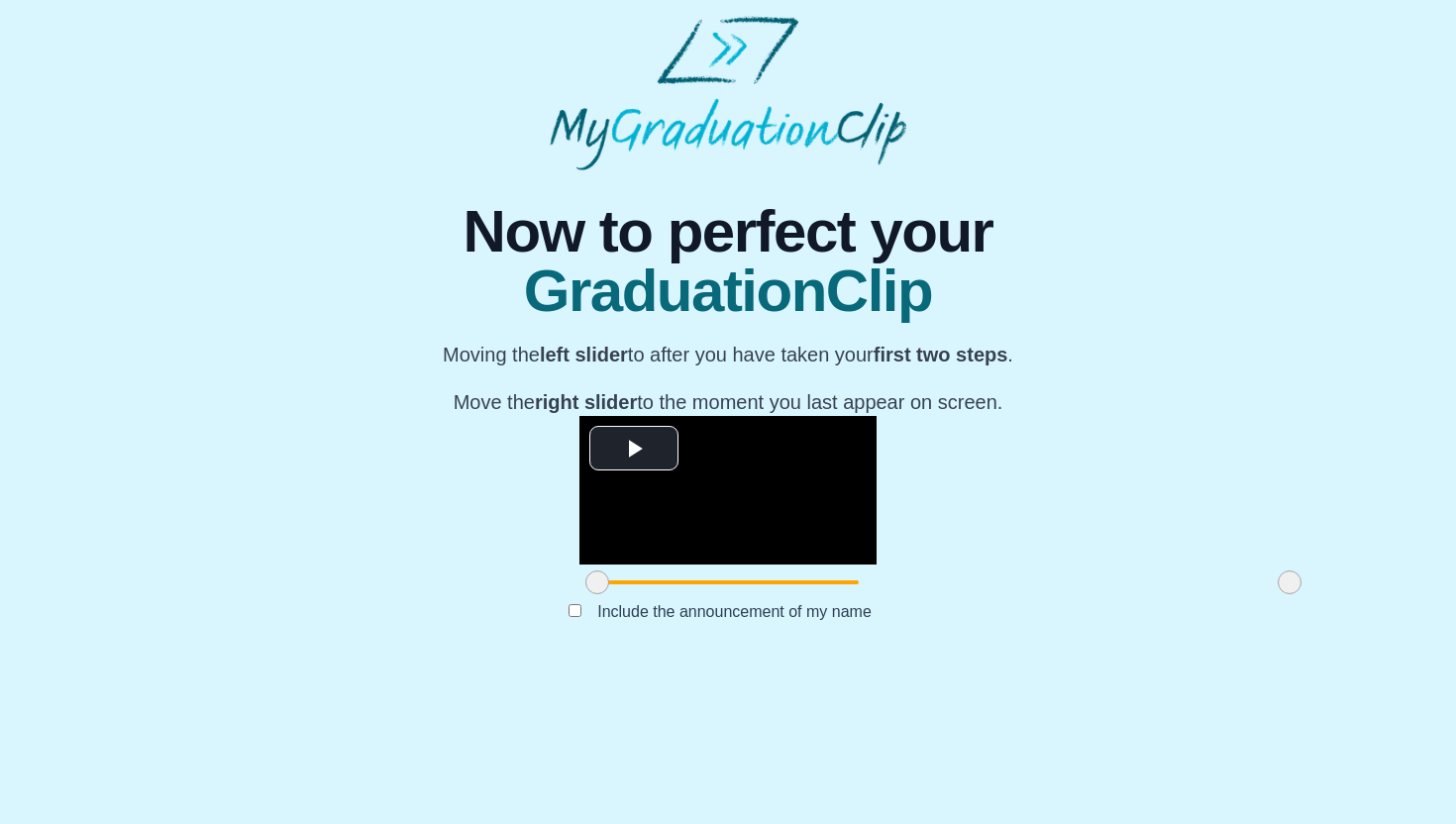 scroll, scrollTop: 115, scrollLeft: 0, axis: vertical 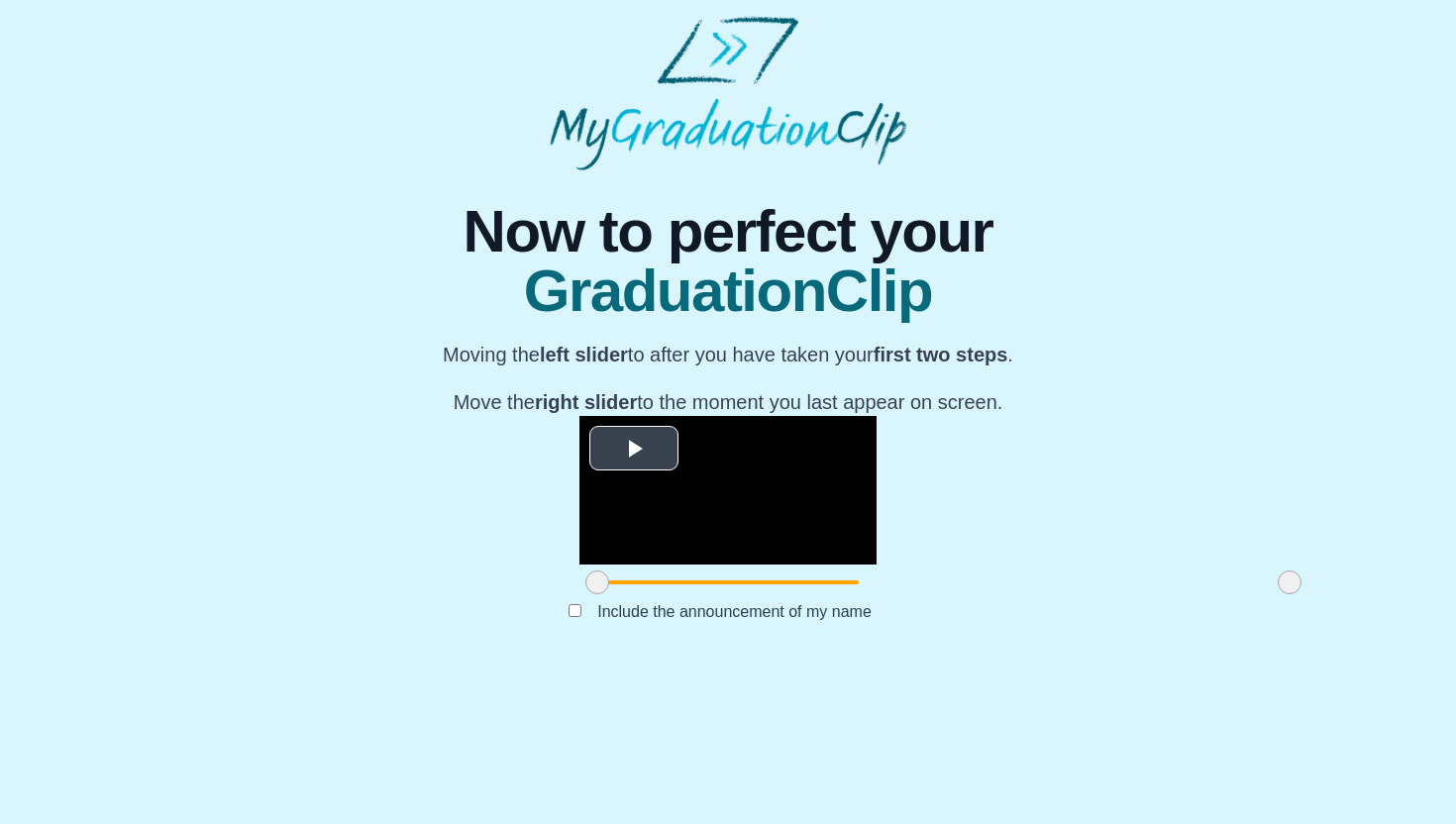 click at bounding box center [634, 449] 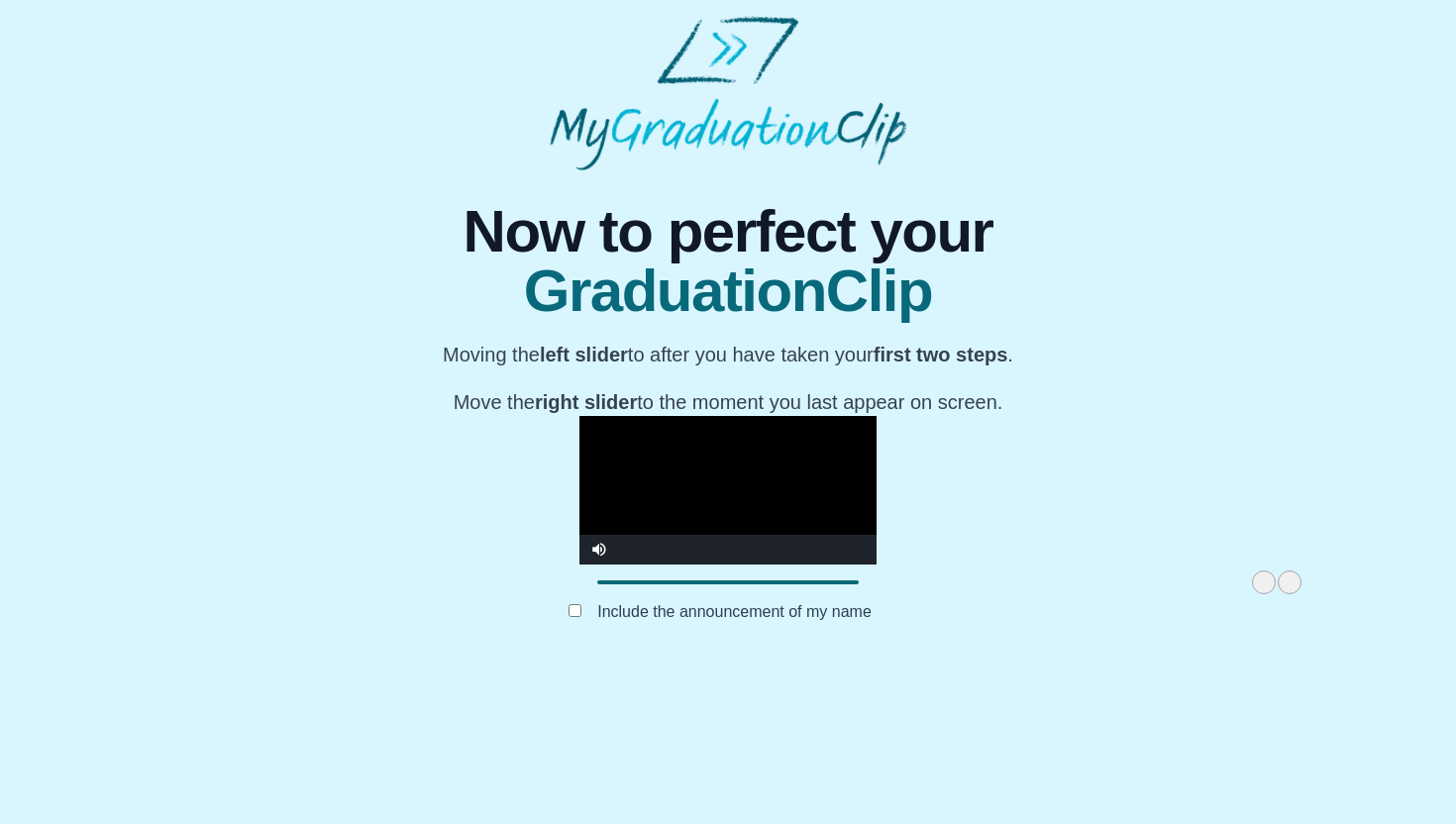 drag, startPoint x: 380, startPoint y: 728, endPoint x: 1083, endPoint y: 678, distance: 704.77585 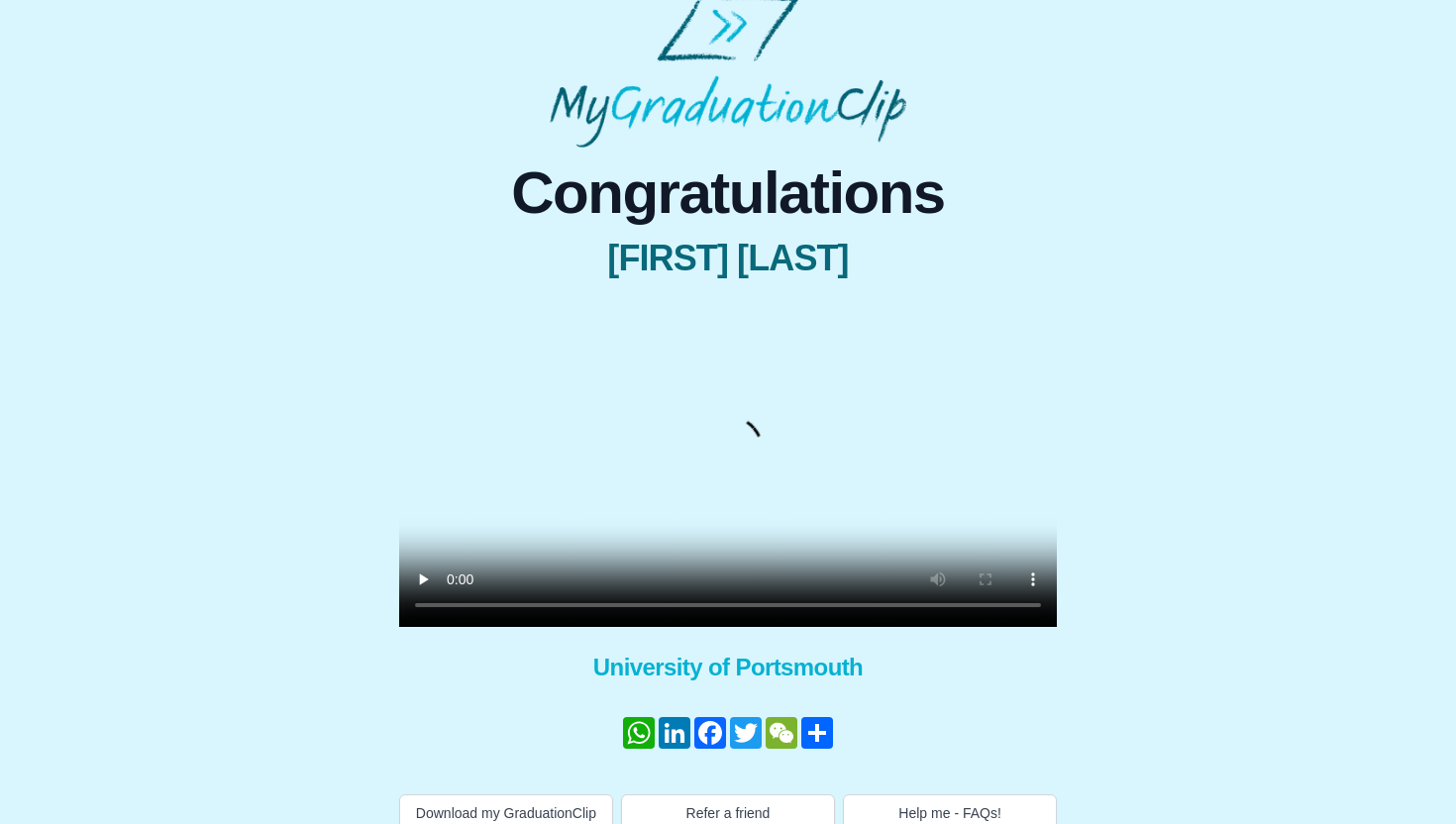 scroll, scrollTop: 54, scrollLeft: 0, axis: vertical 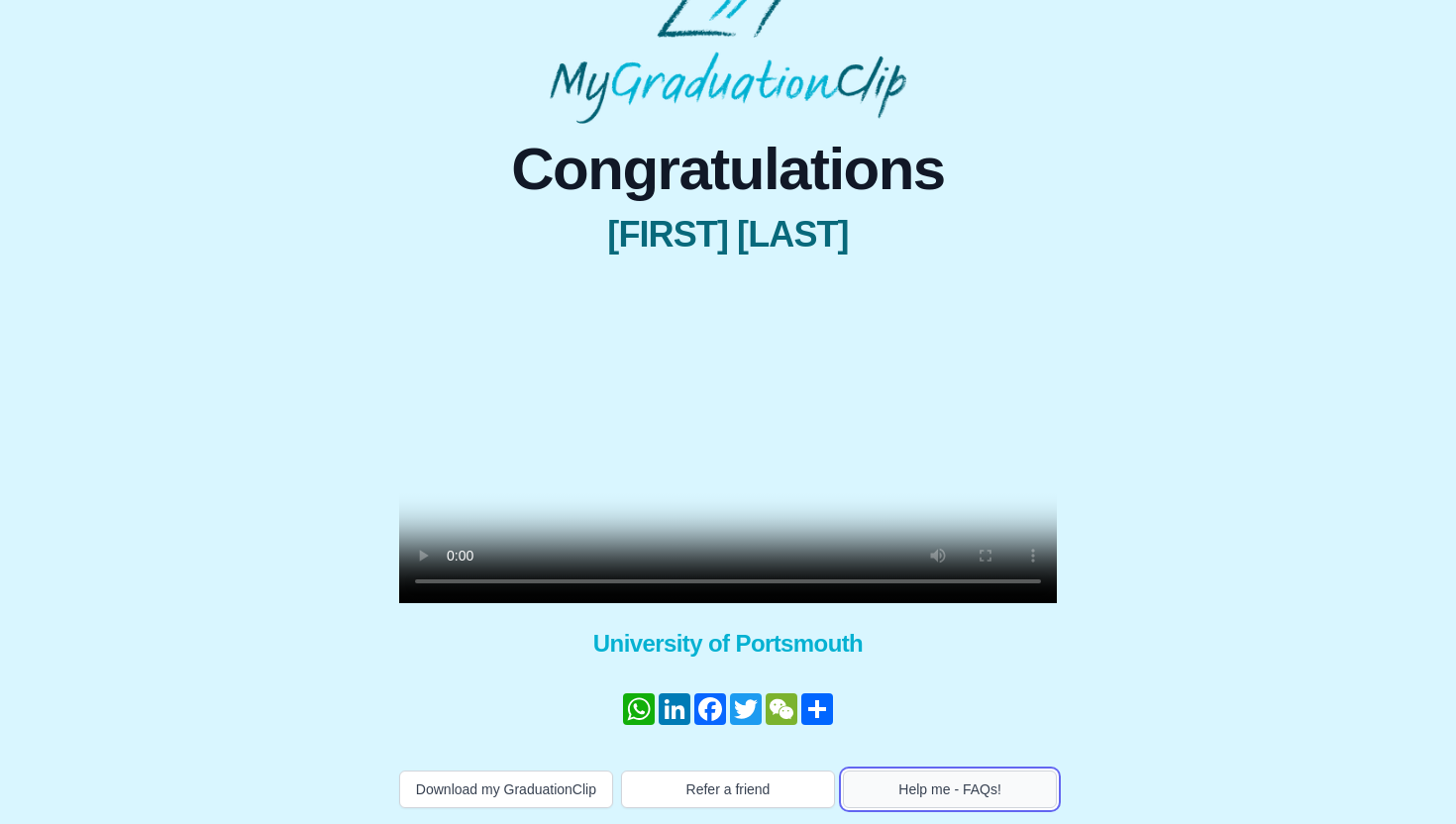 click on "Help me - FAQs!" at bounding box center [950, 789] 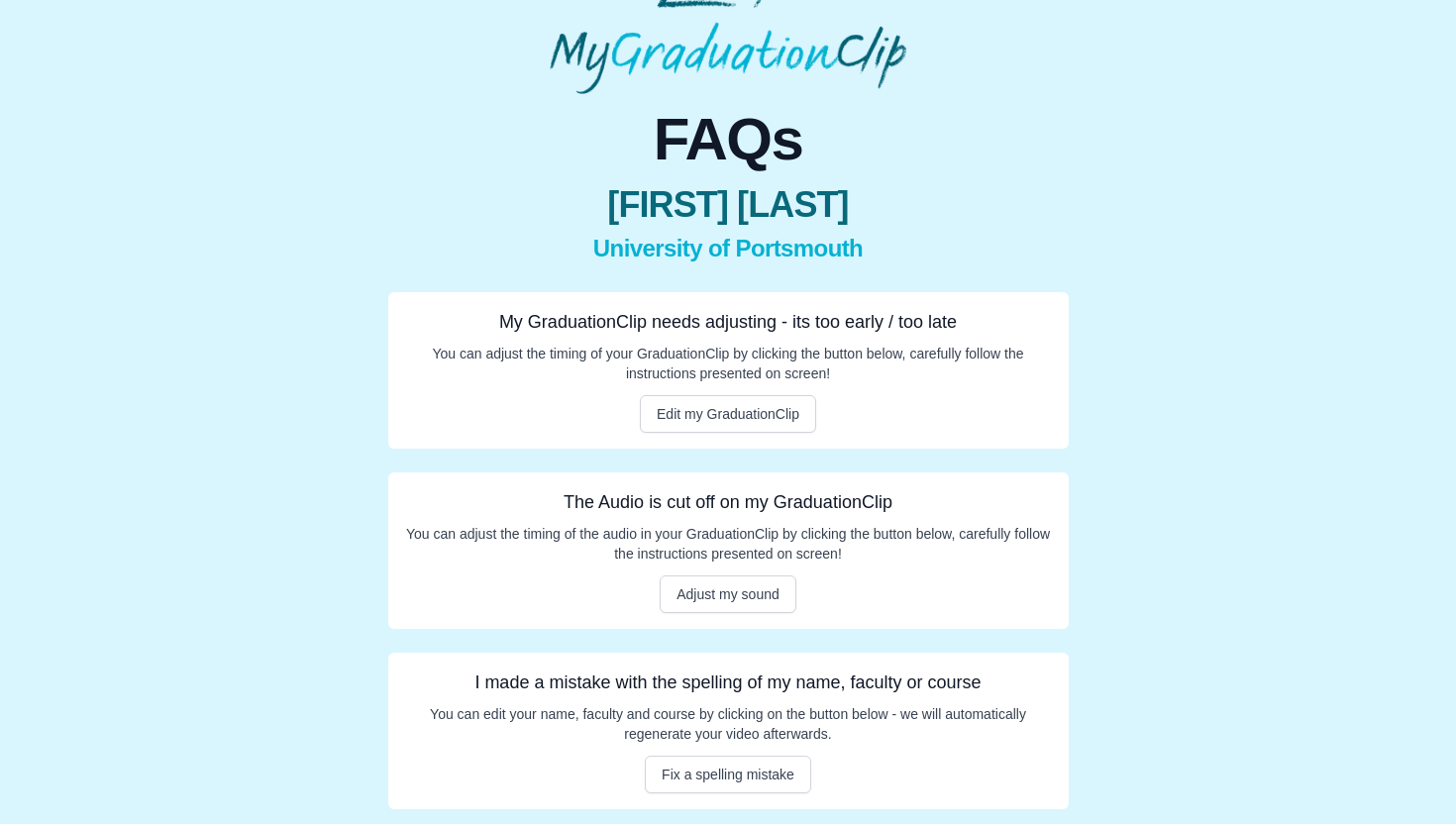 scroll, scrollTop: 77, scrollLeft: 0, axis: vertical 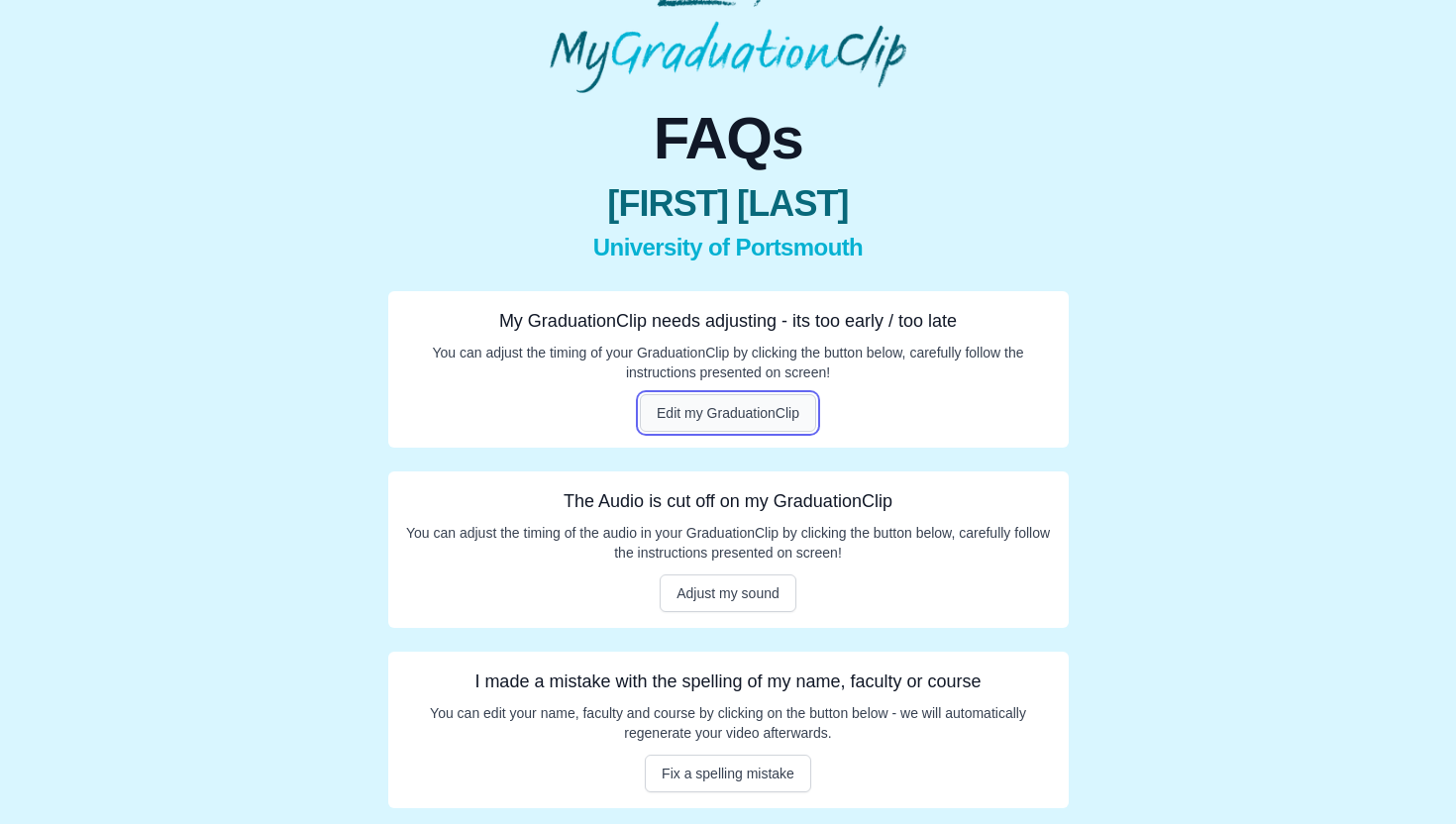 click on "Edit my GraduationClip" at bounding box center [728, 413] 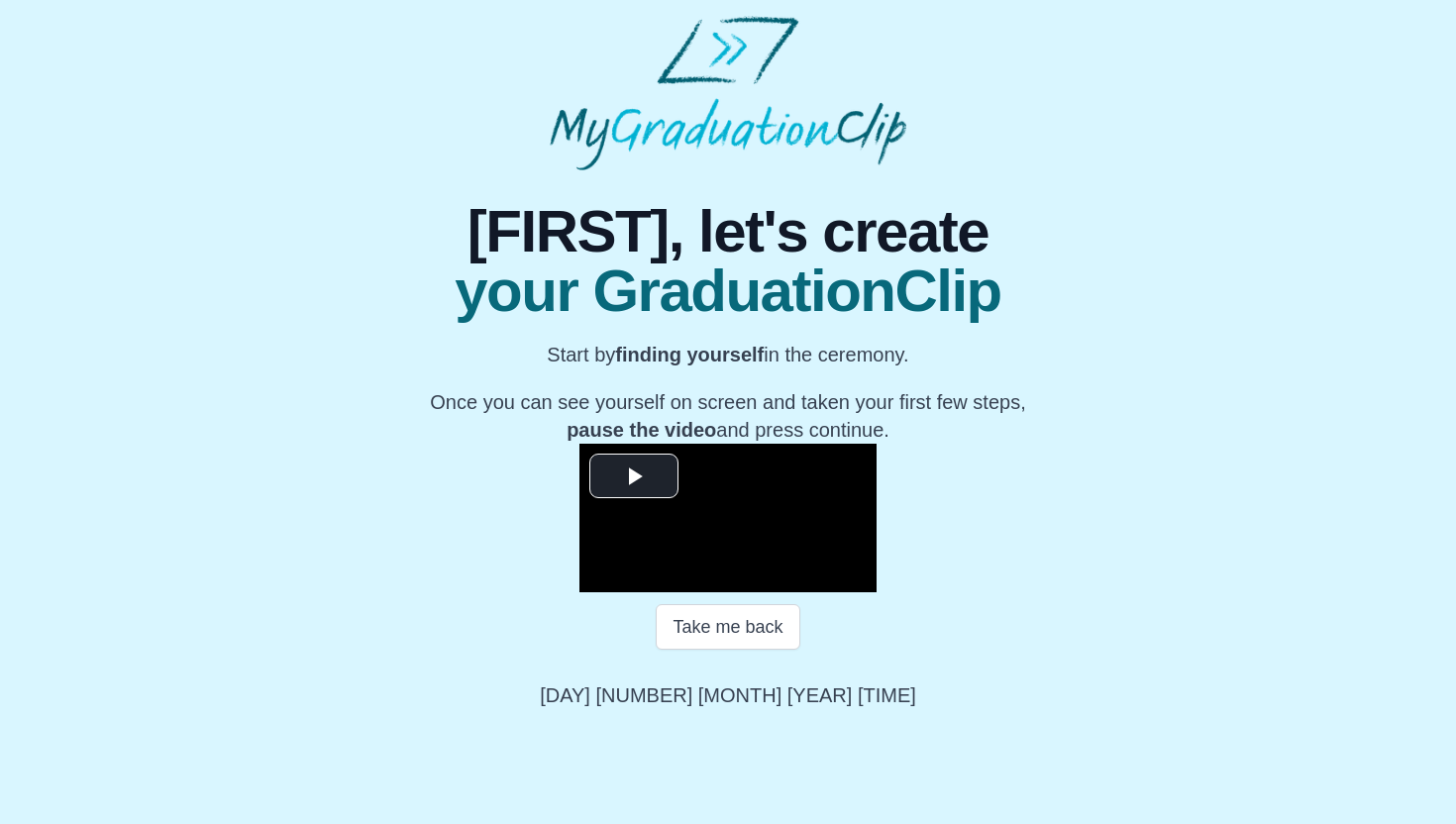scroll, scrollTop: 162, scrollLeft: 0, axis: vertical 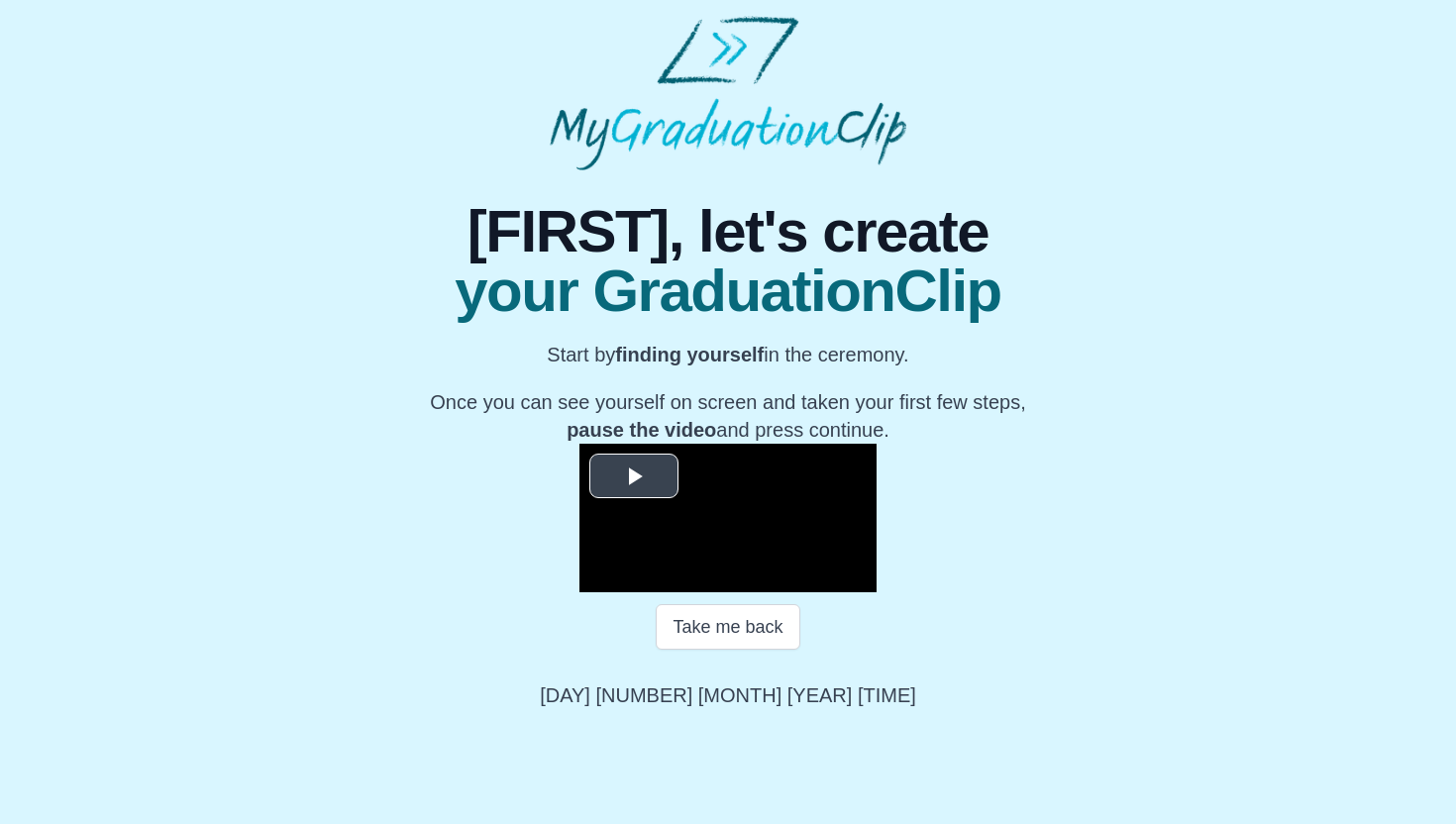 click at bounding box center (634, 476) 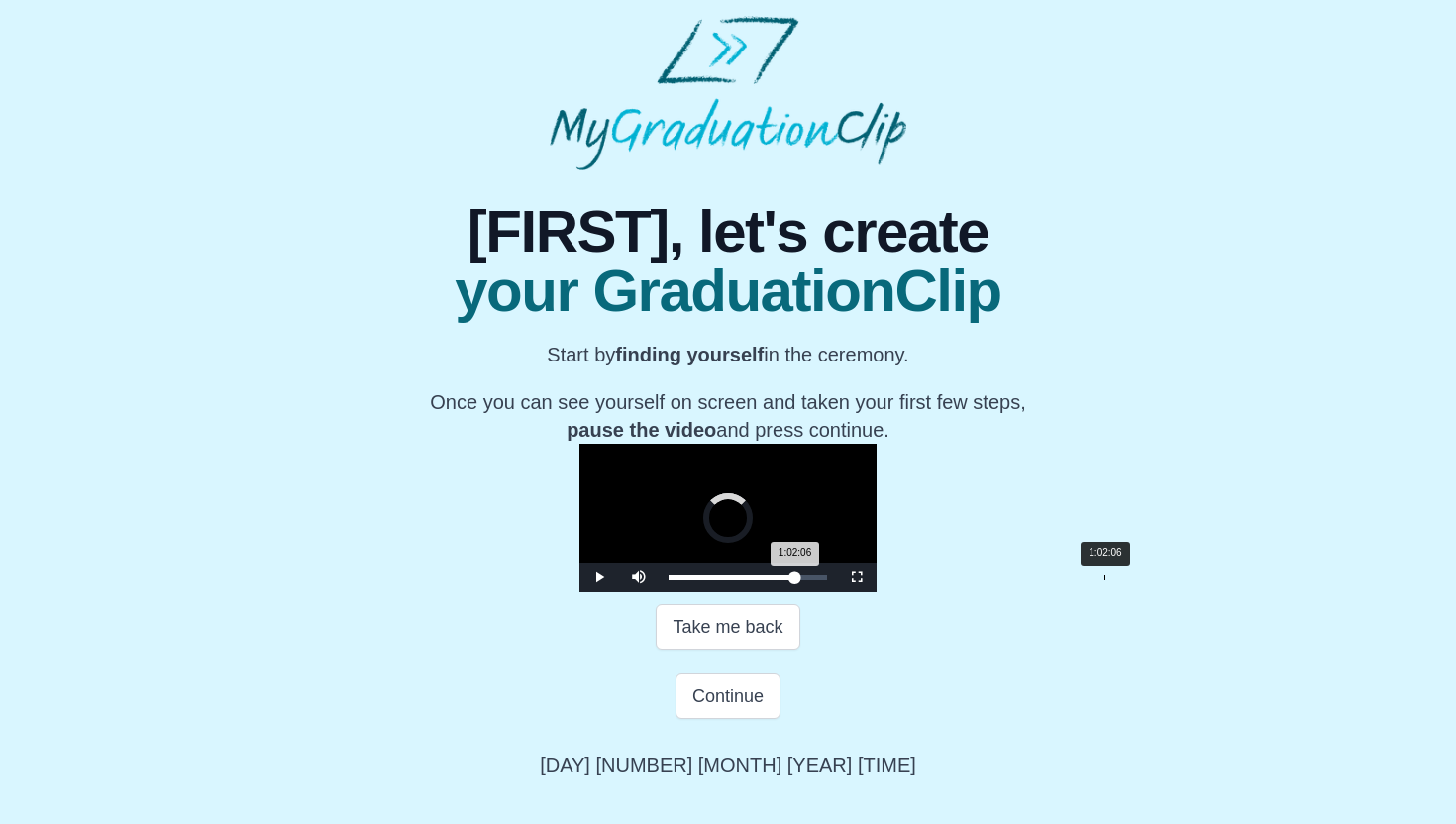 click on "1:02:06 Progress : 0%" at bounding box center (732, 577) 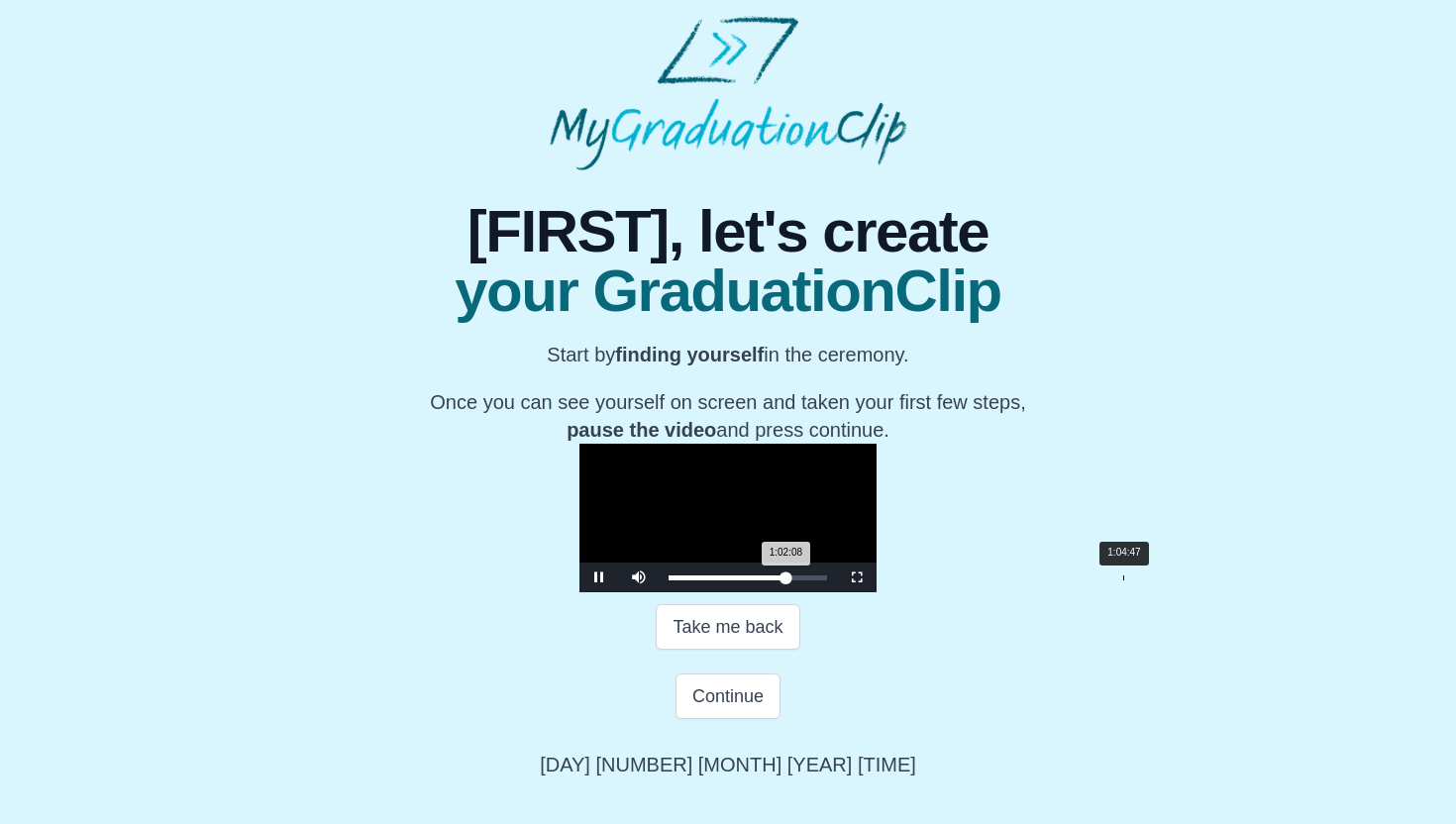 click on "Loaded : 0% 1:04:47 1:02:08 Progress : 0%" at bounding box center [748, 577] 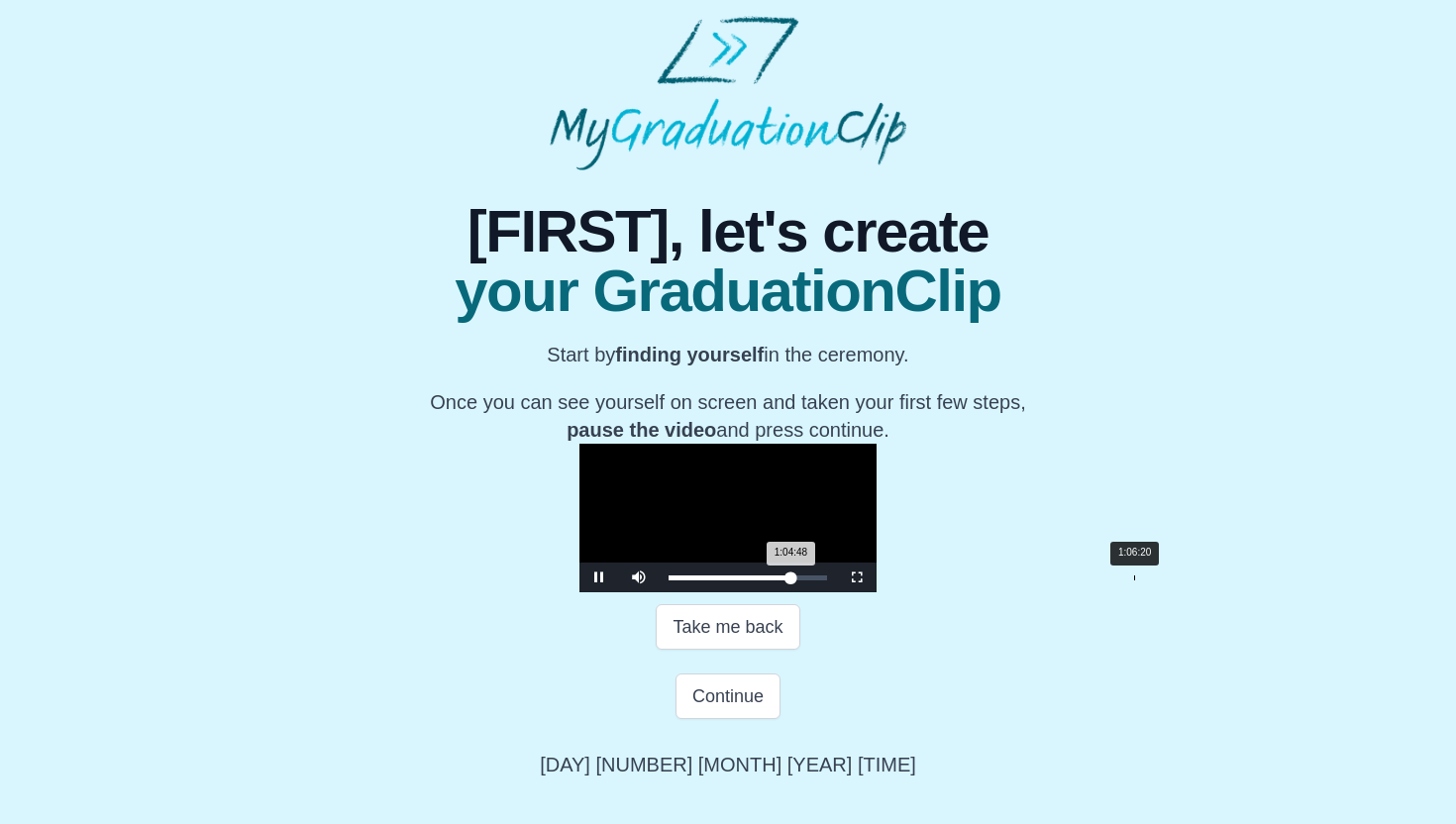 click on "Loaded : 0% 1:06:20 1:04:48 Progress : 0%" at bounding box center (748, 577) 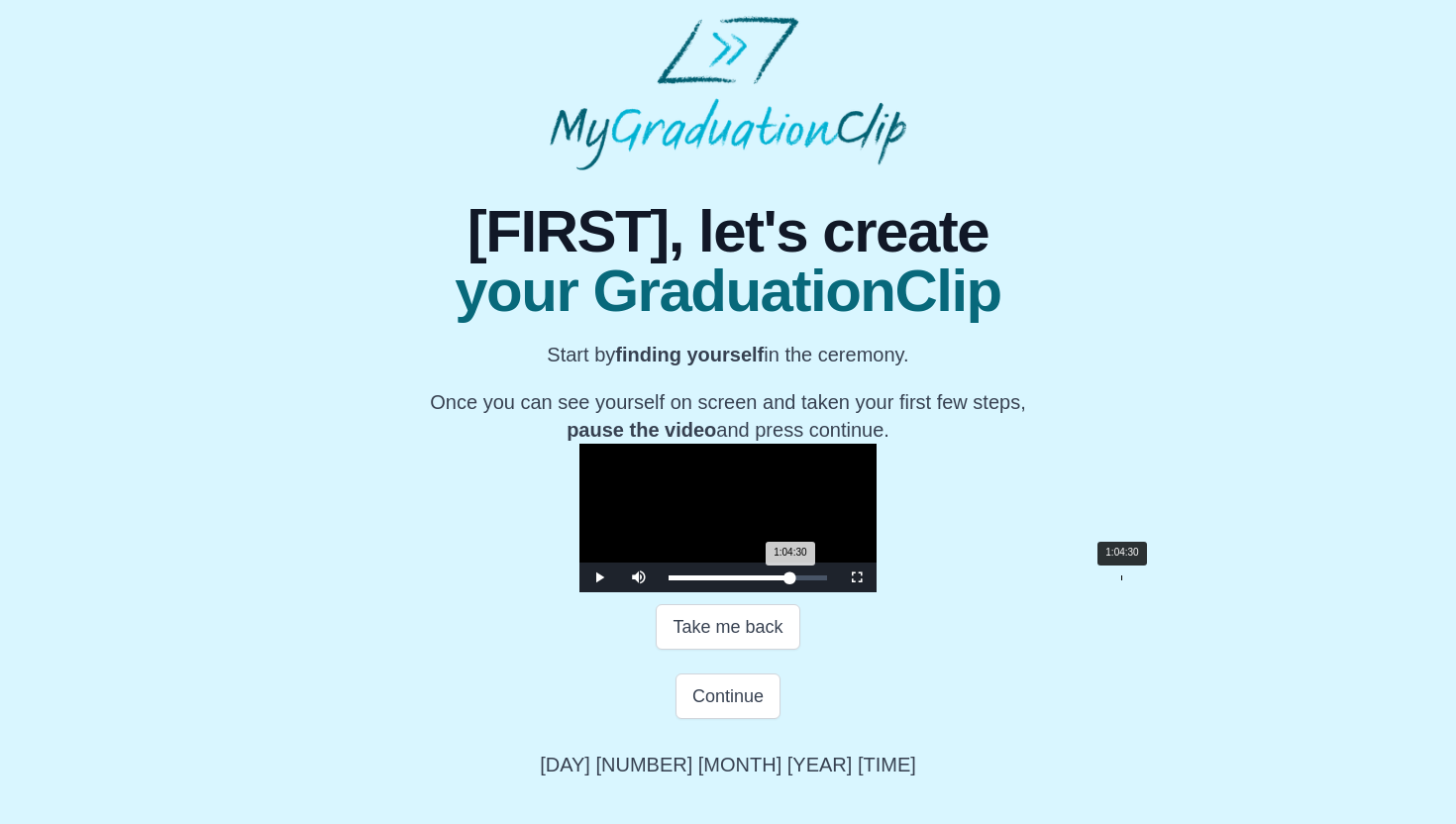 click on "Loaded : 0% 1:04:30 1:04:30 Progress : 0%" at bounding box center (748, 577) 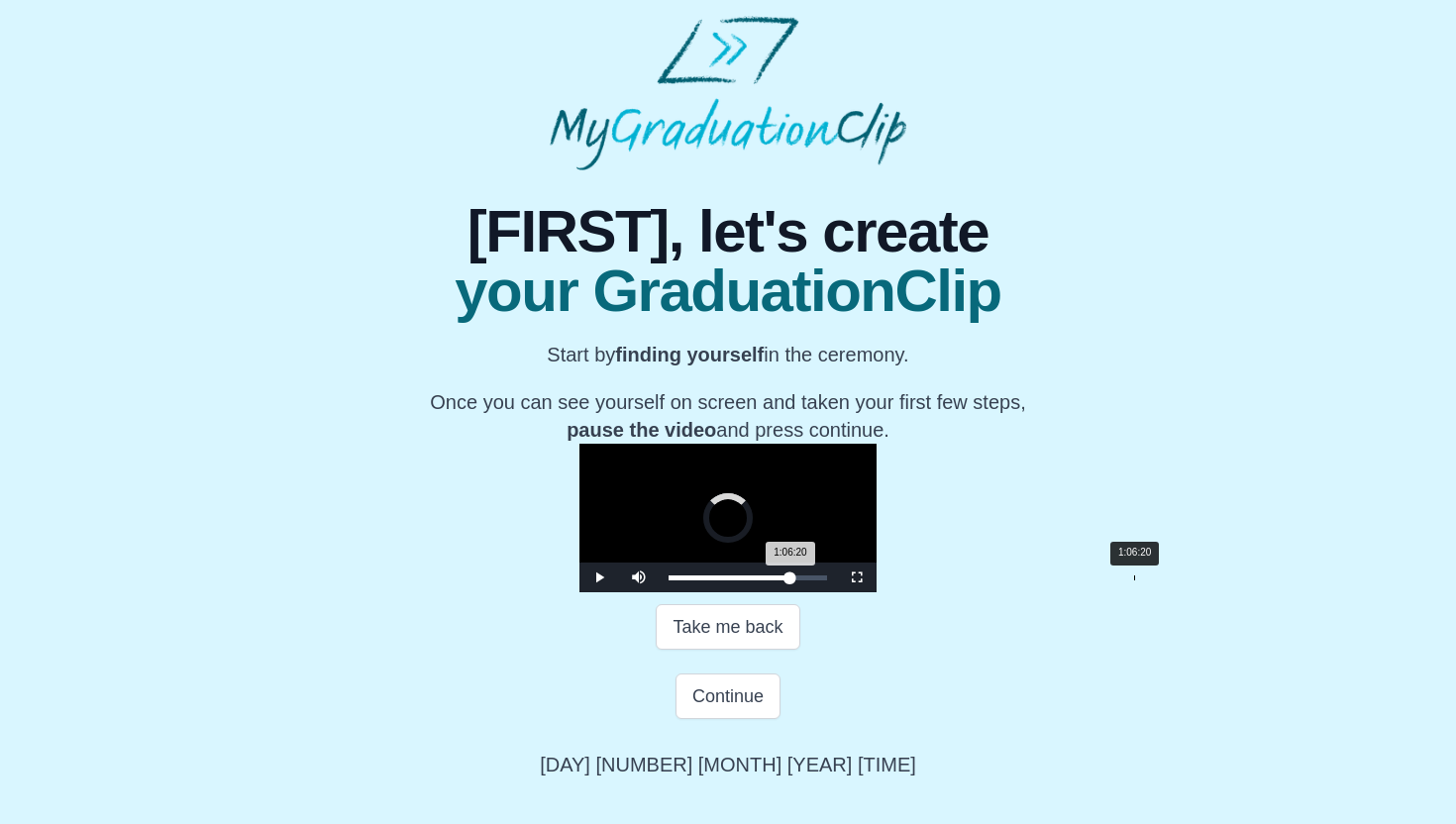 click on "Loaded : 0% 1:06:20 1:06:20 Progress : 0%" at bounding box center [748, 577] 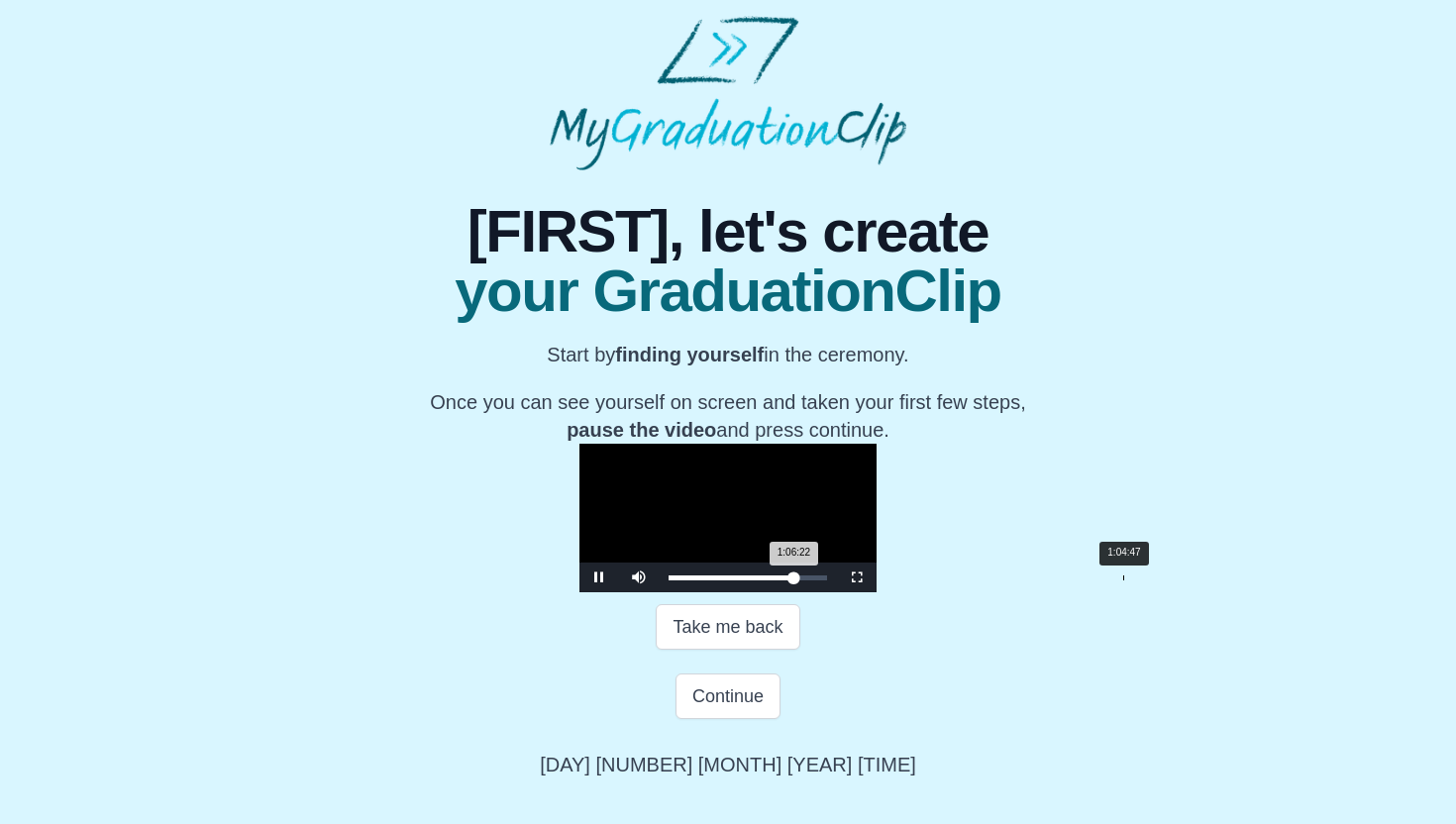 click on "Loaded : 0% 1:04:47 1:06:22 Progress : 0%" at bounding box center (748, 577) 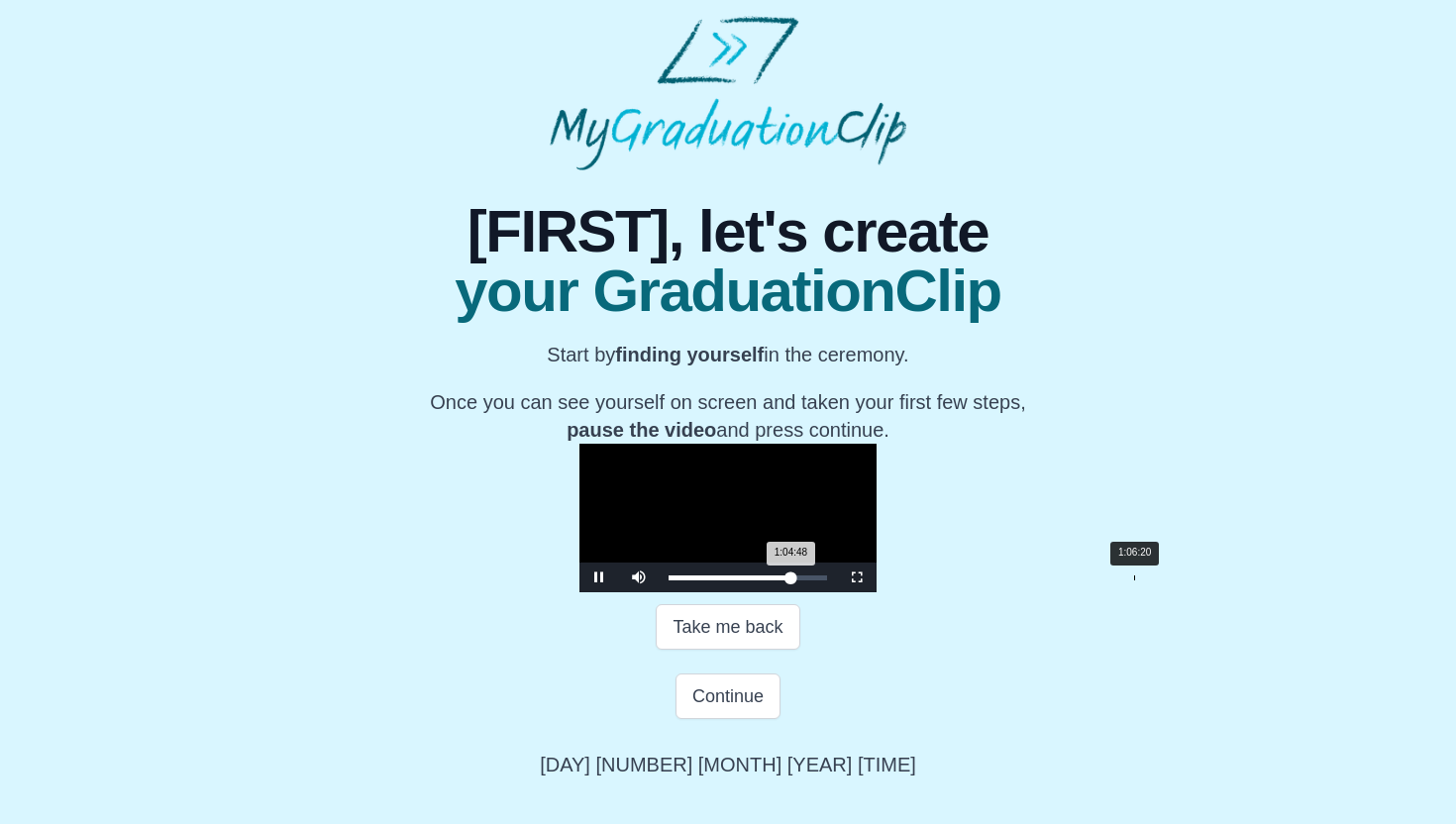 click on "Loaded : 0% 1:06:20 1:04:48 Progress : 0%" at bounding box center [748, 577] 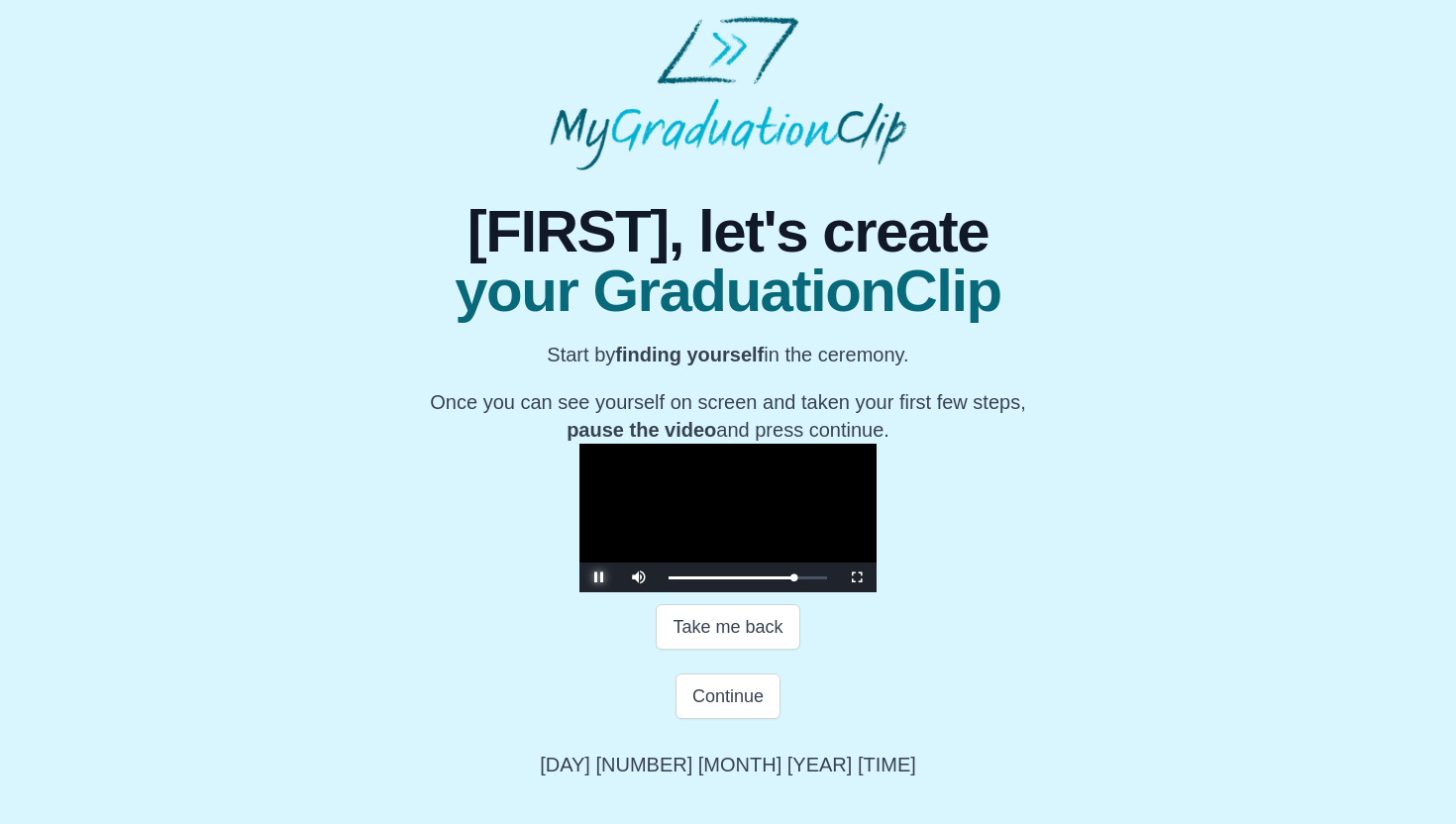 click at bounding box center [599, 577] 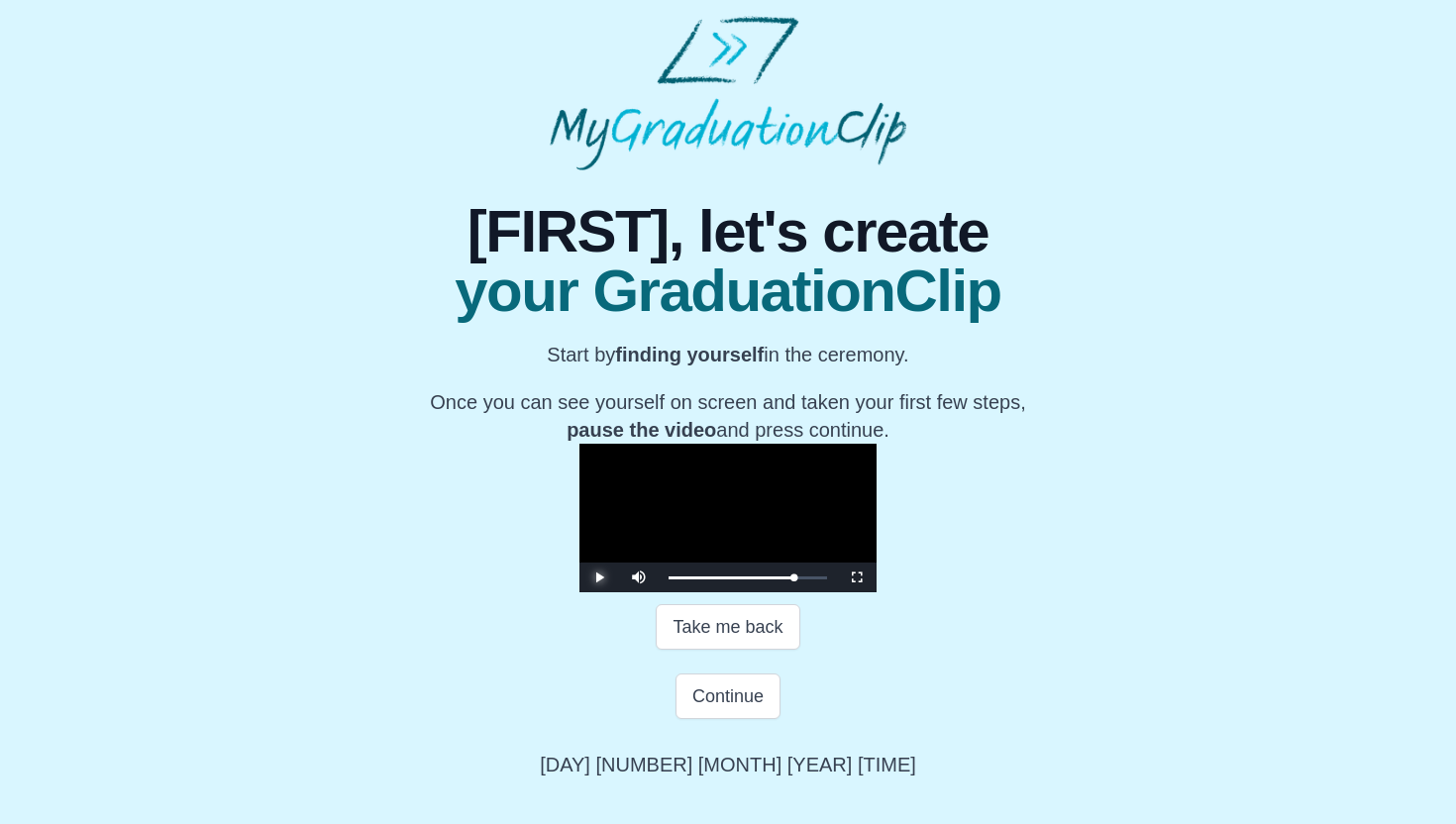 scroll, scrollTop: 232, scrollLeft: 0, axis: vertical 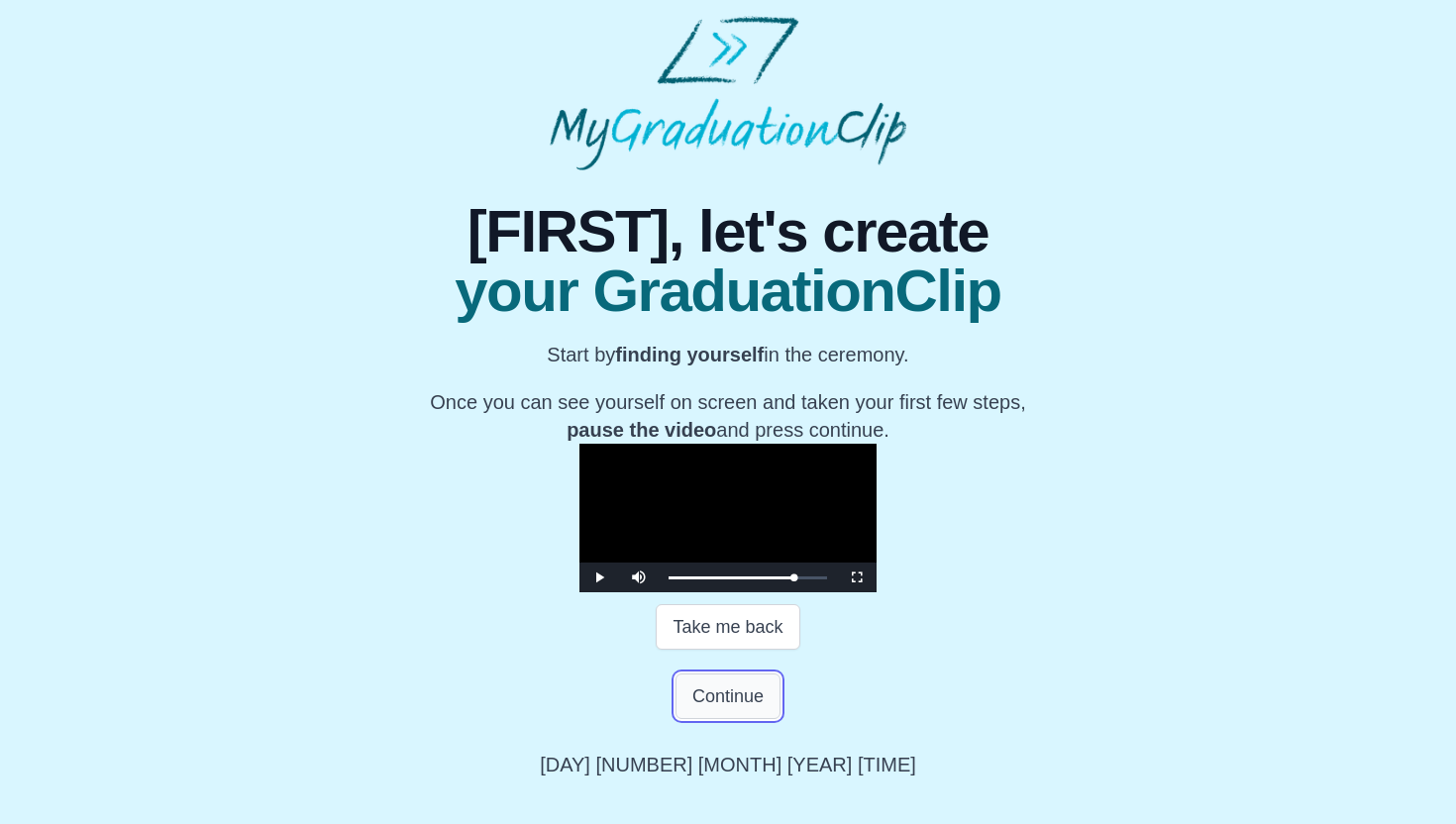 click on "Continue" at bounding box center [728, 696] 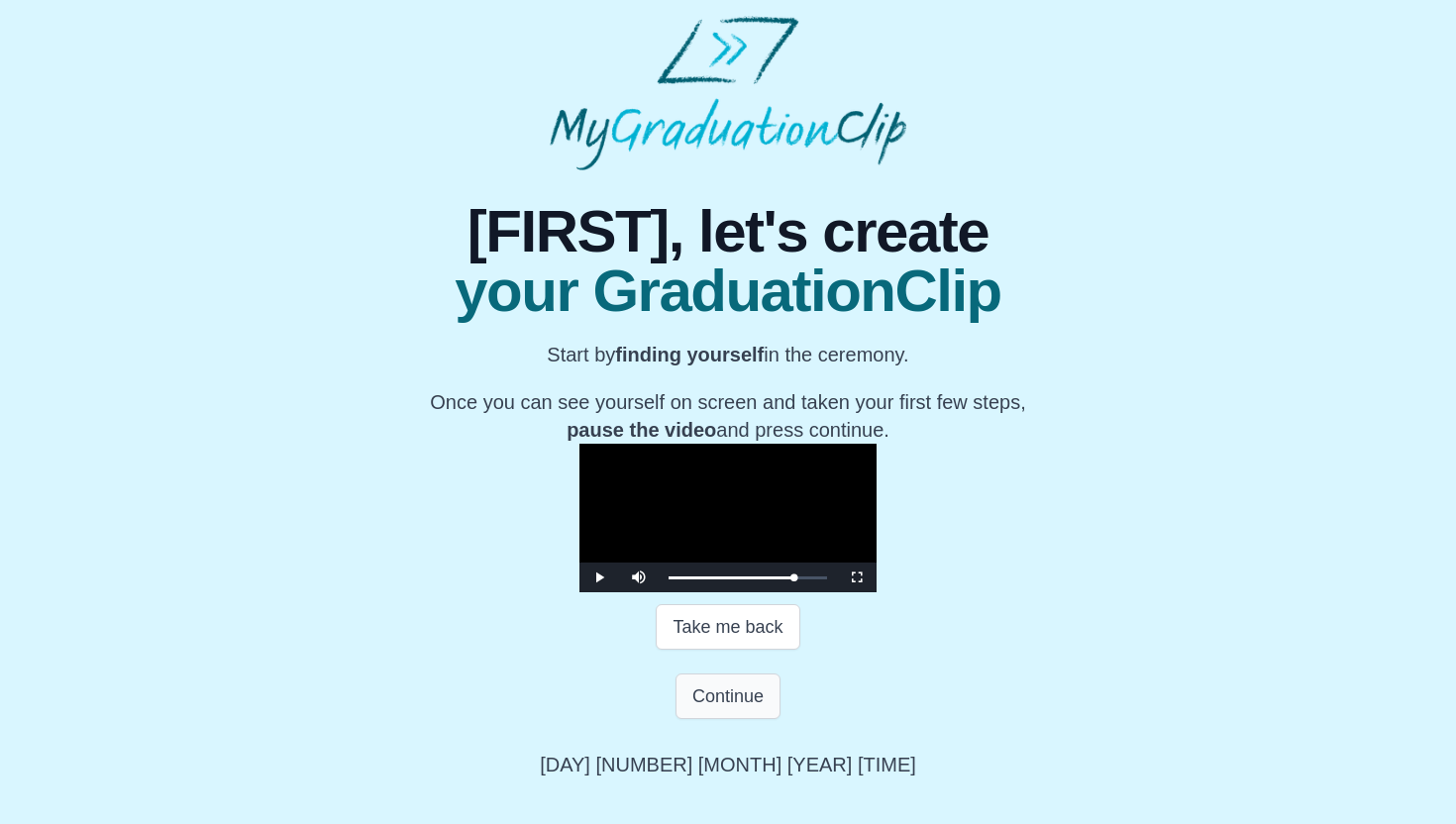 scroll, scrollTop: 0, scrollLeft: 0, axis: both 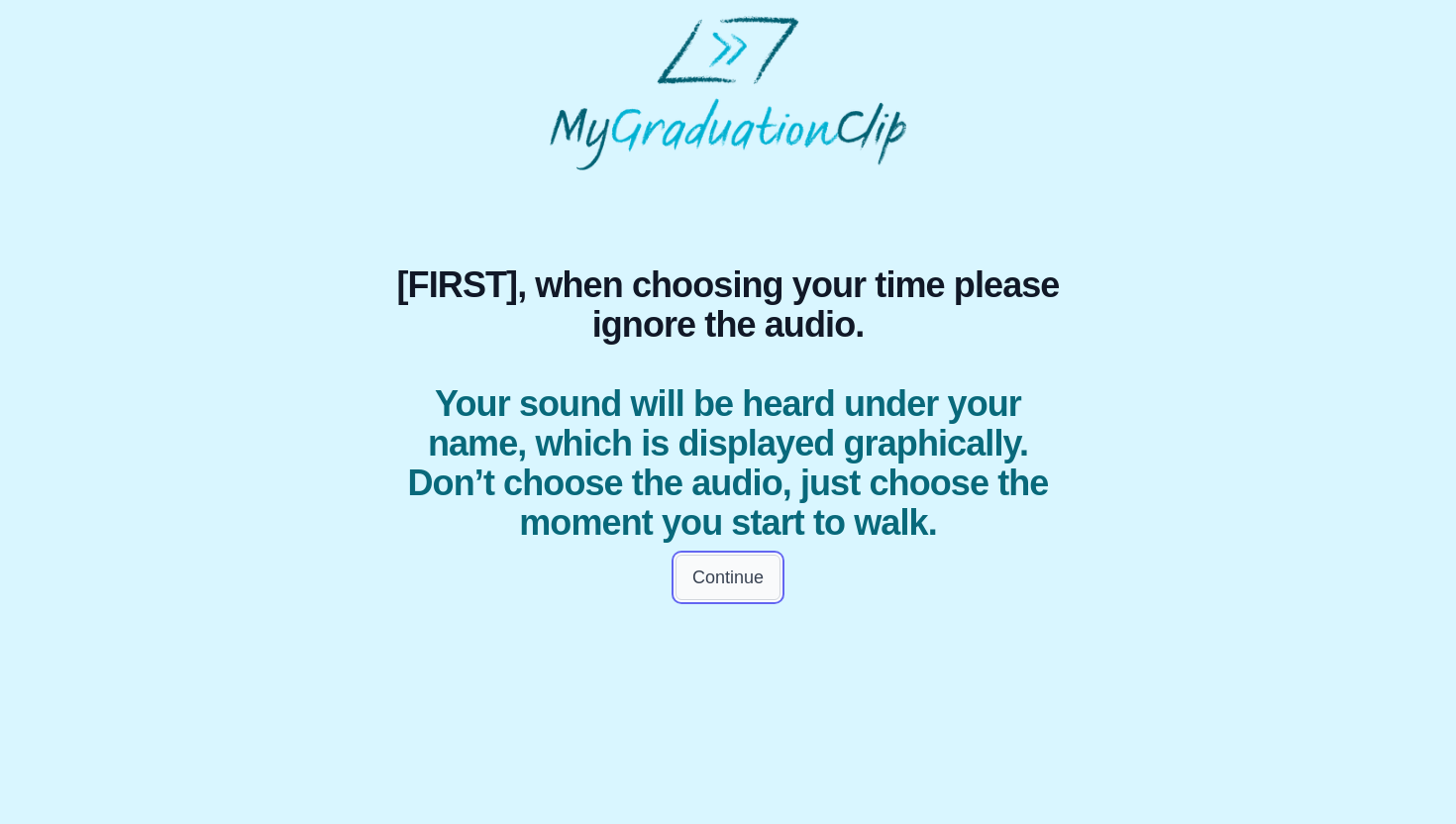 click on "Continue" at bounding box center (728, 577) 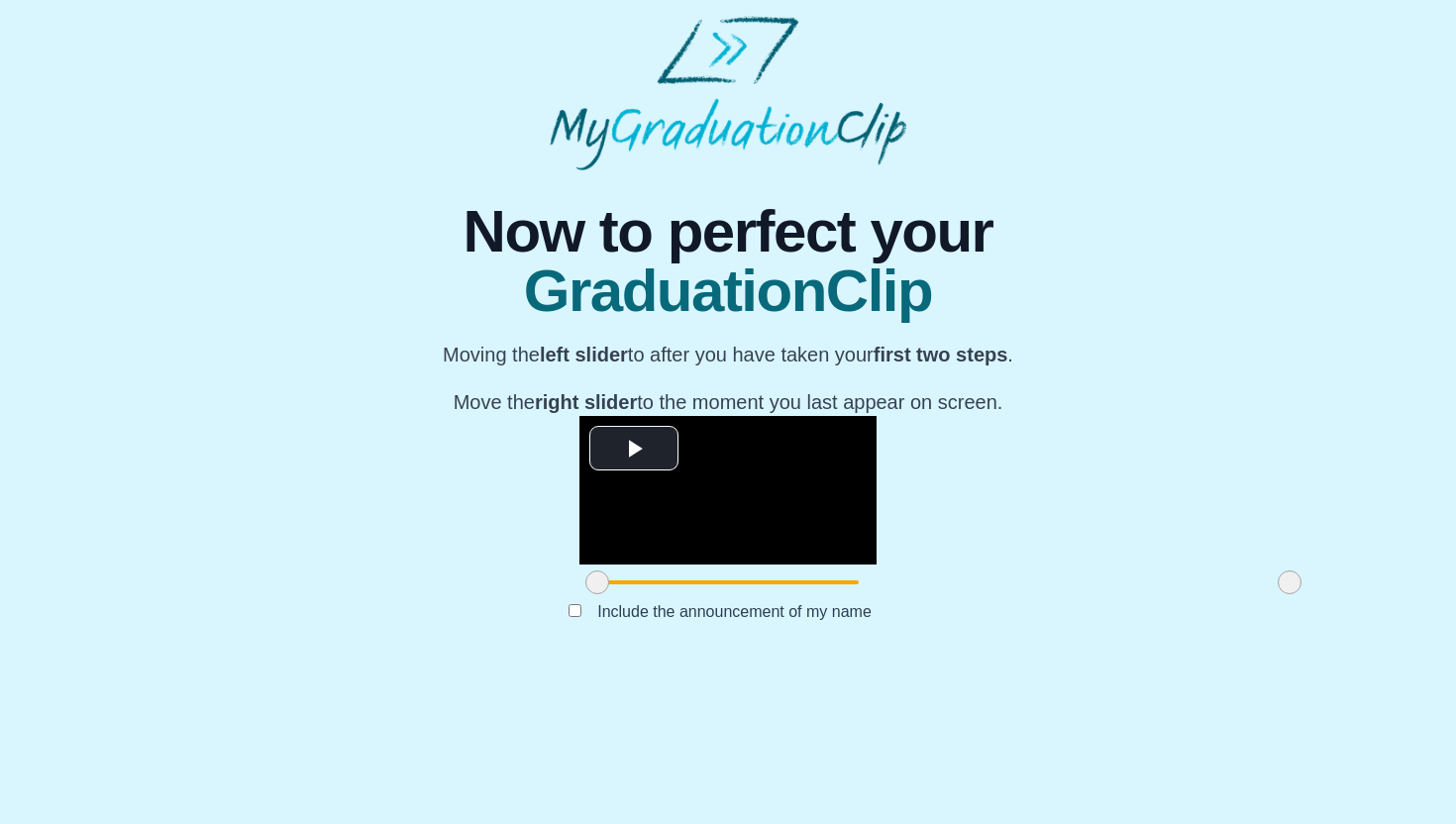 scroll, scrollTop: 115, scrollLeft: 0, axis: vertical 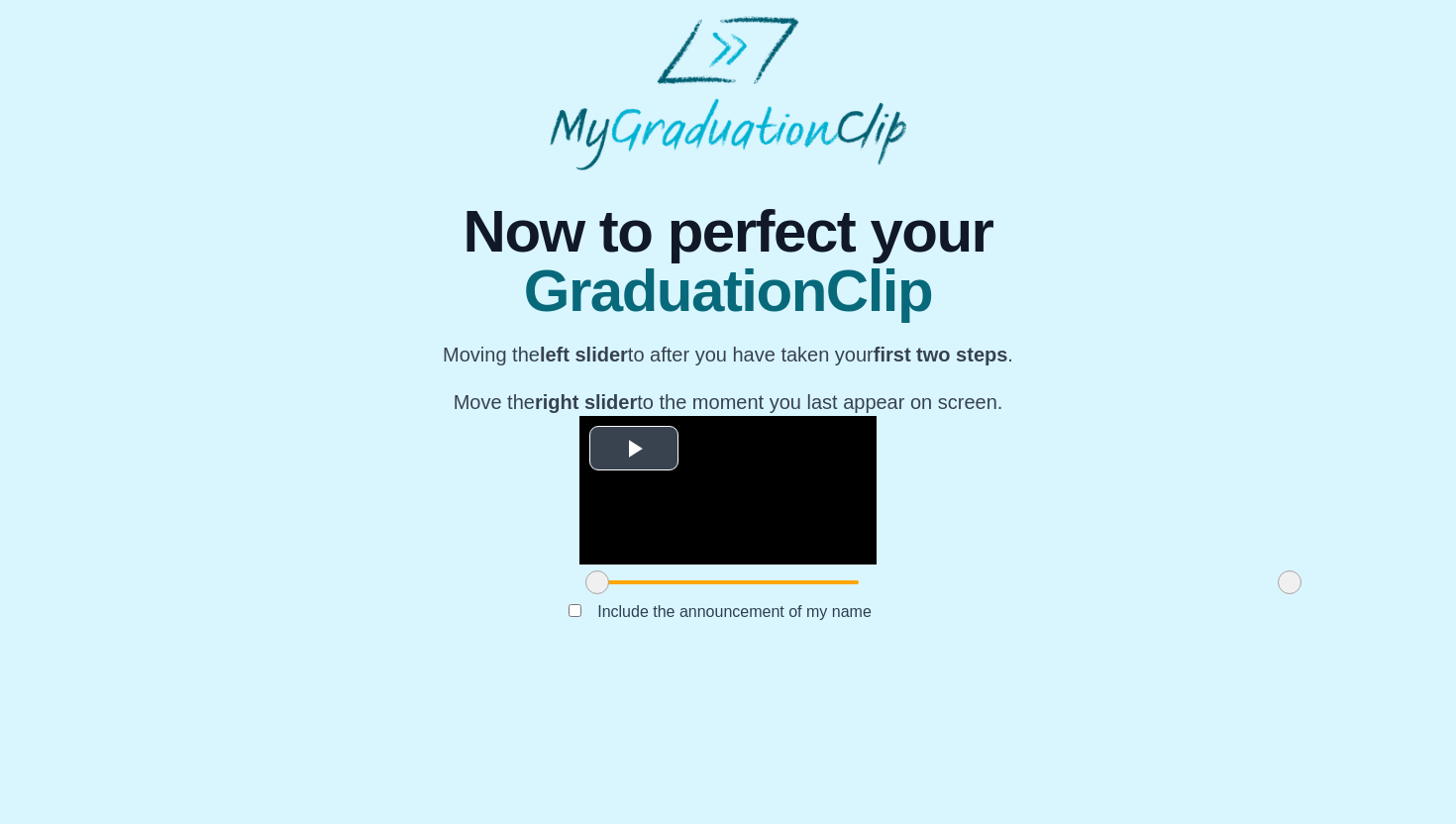 click at bounding box center [634, 449] 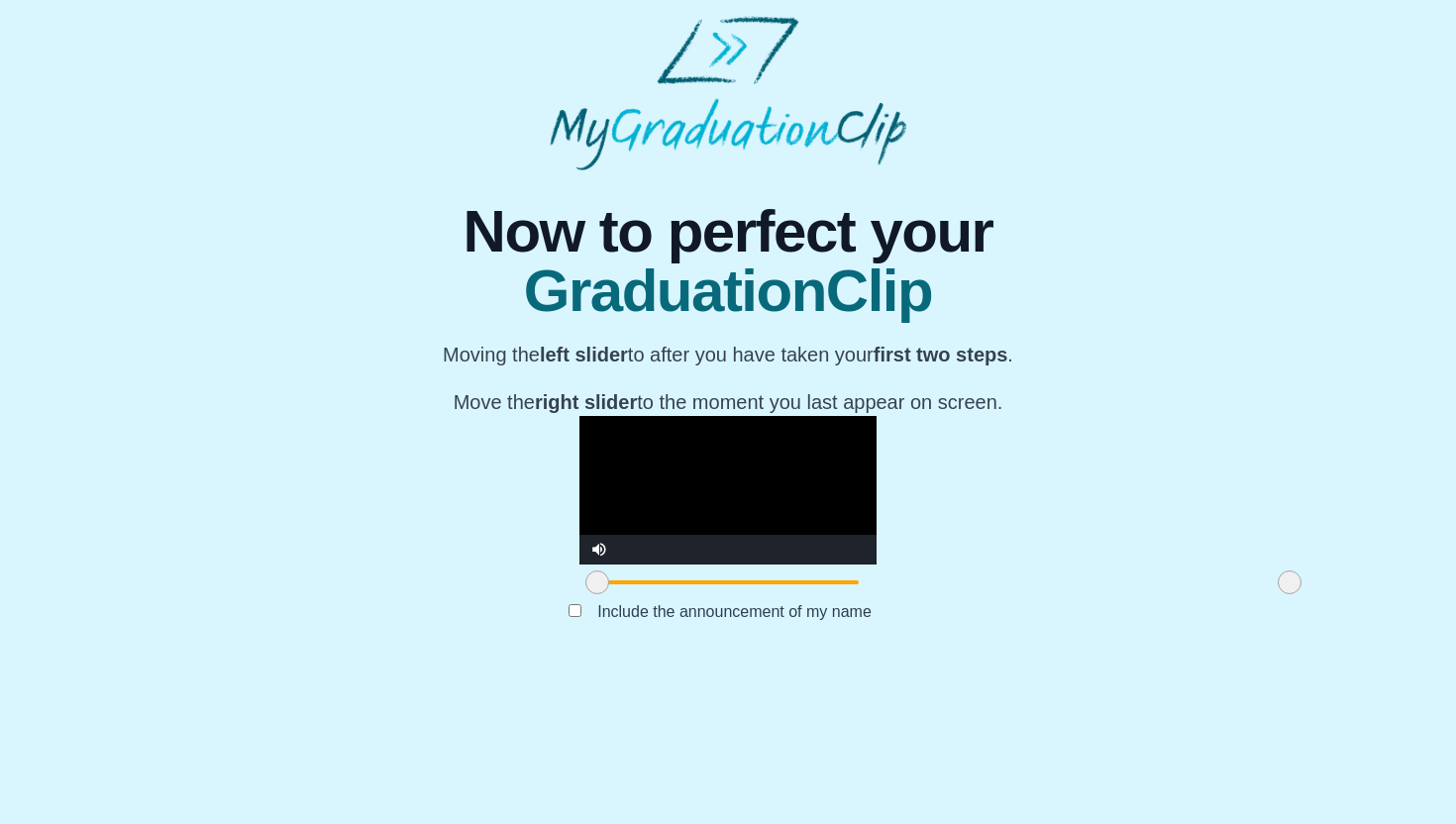 drag, startPoint x: 1078, startPoint y: 729, endPoint x: 1229, endPoint y: 720, distance: 151.26797 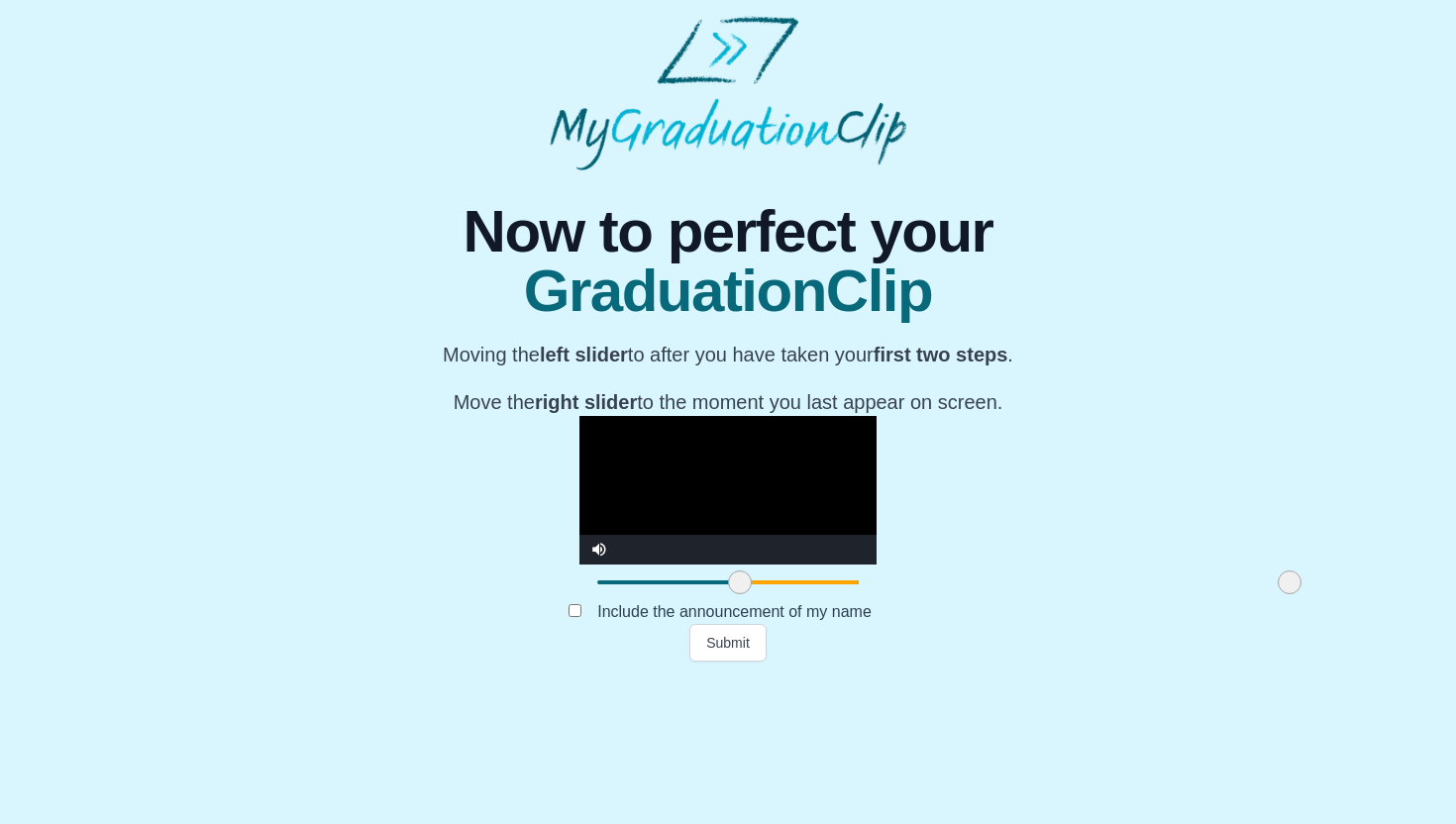 drag, startPoint x: 383, startPoint y: 732, endPoint x: 526, endPoint y: 701, distance: 146.32156 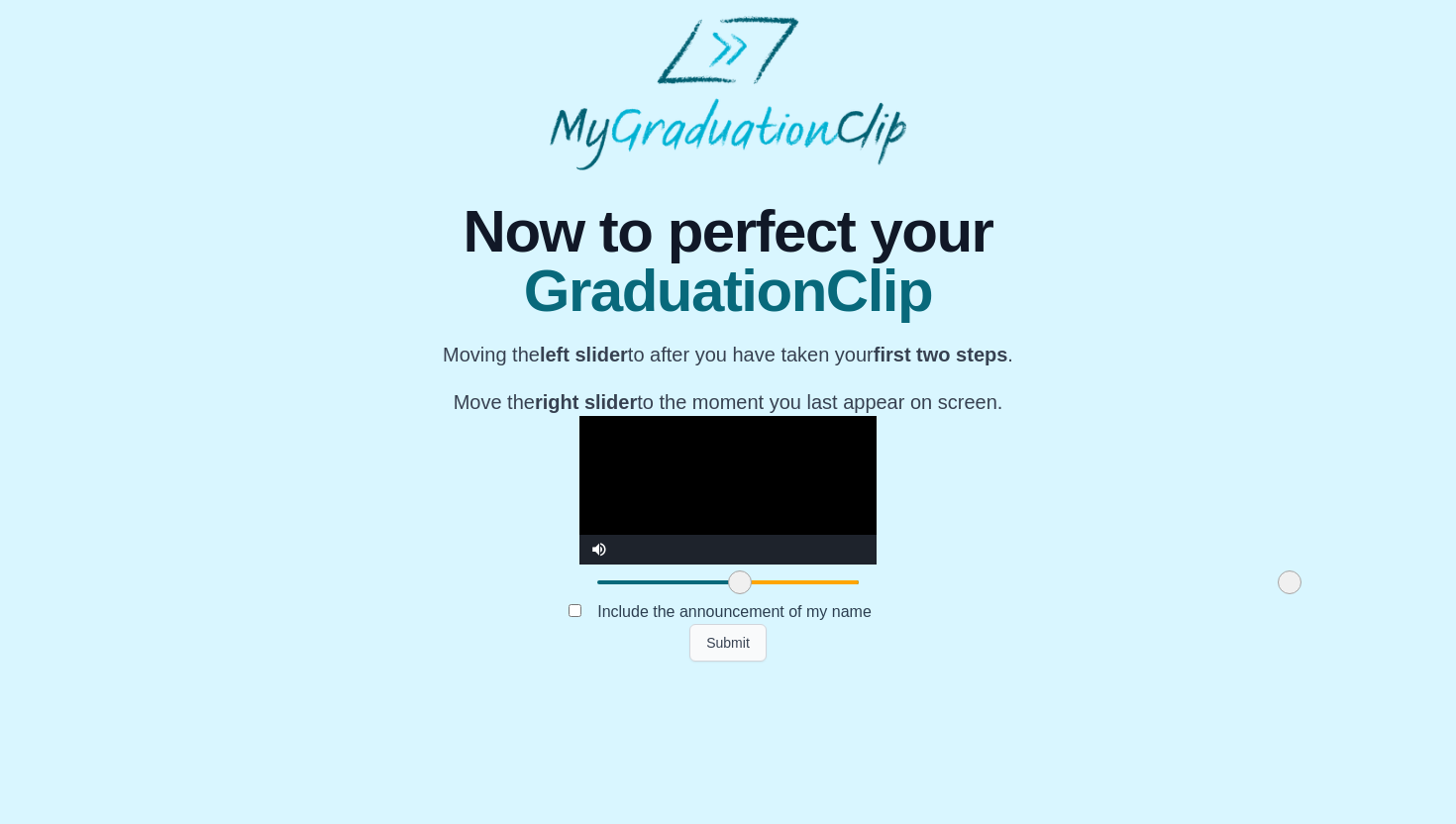 click on "Submit" at bounding box center [728, 643] 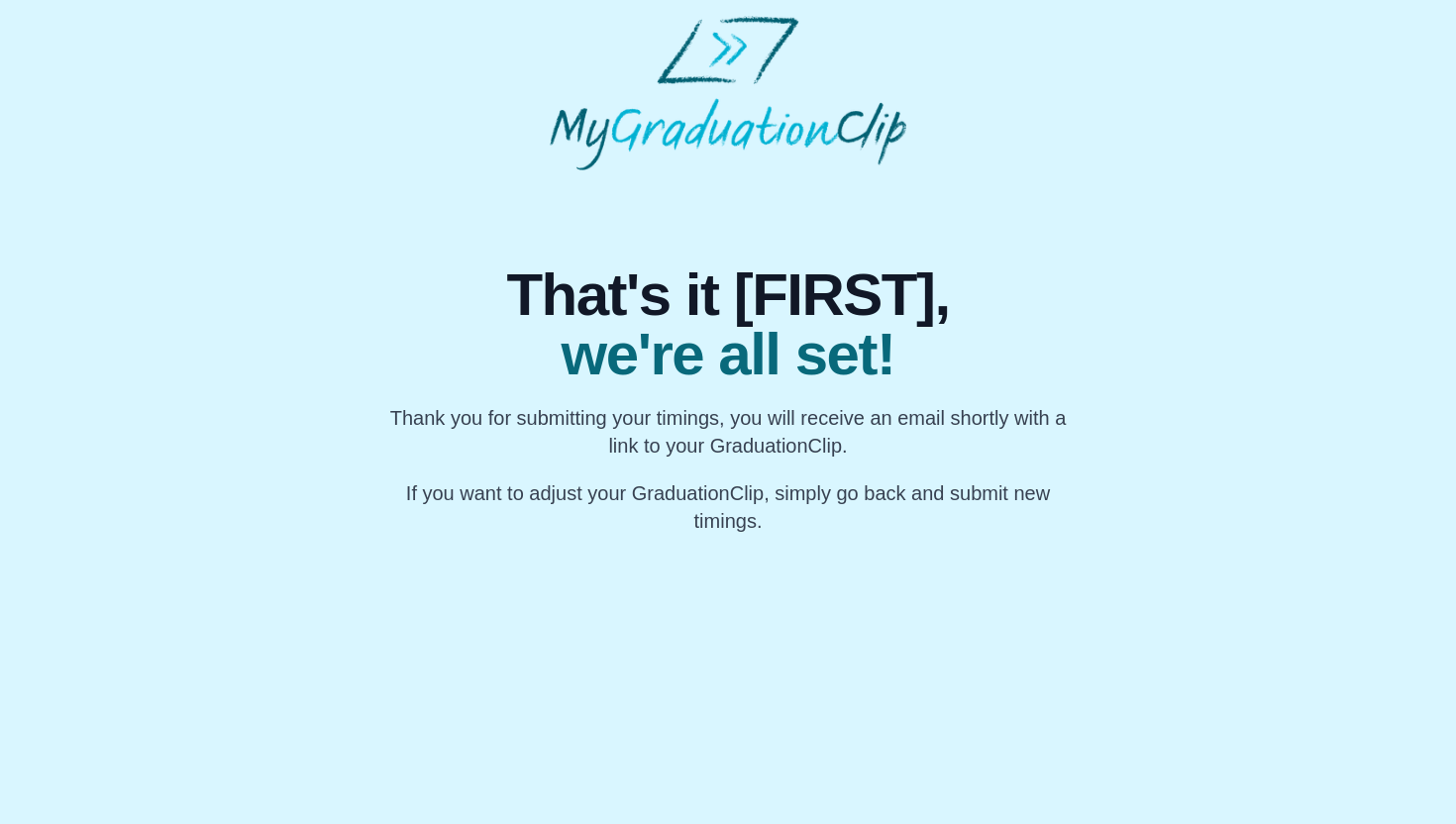 scroll, scrollTop: 0, scrollLeft: 0, axis: both 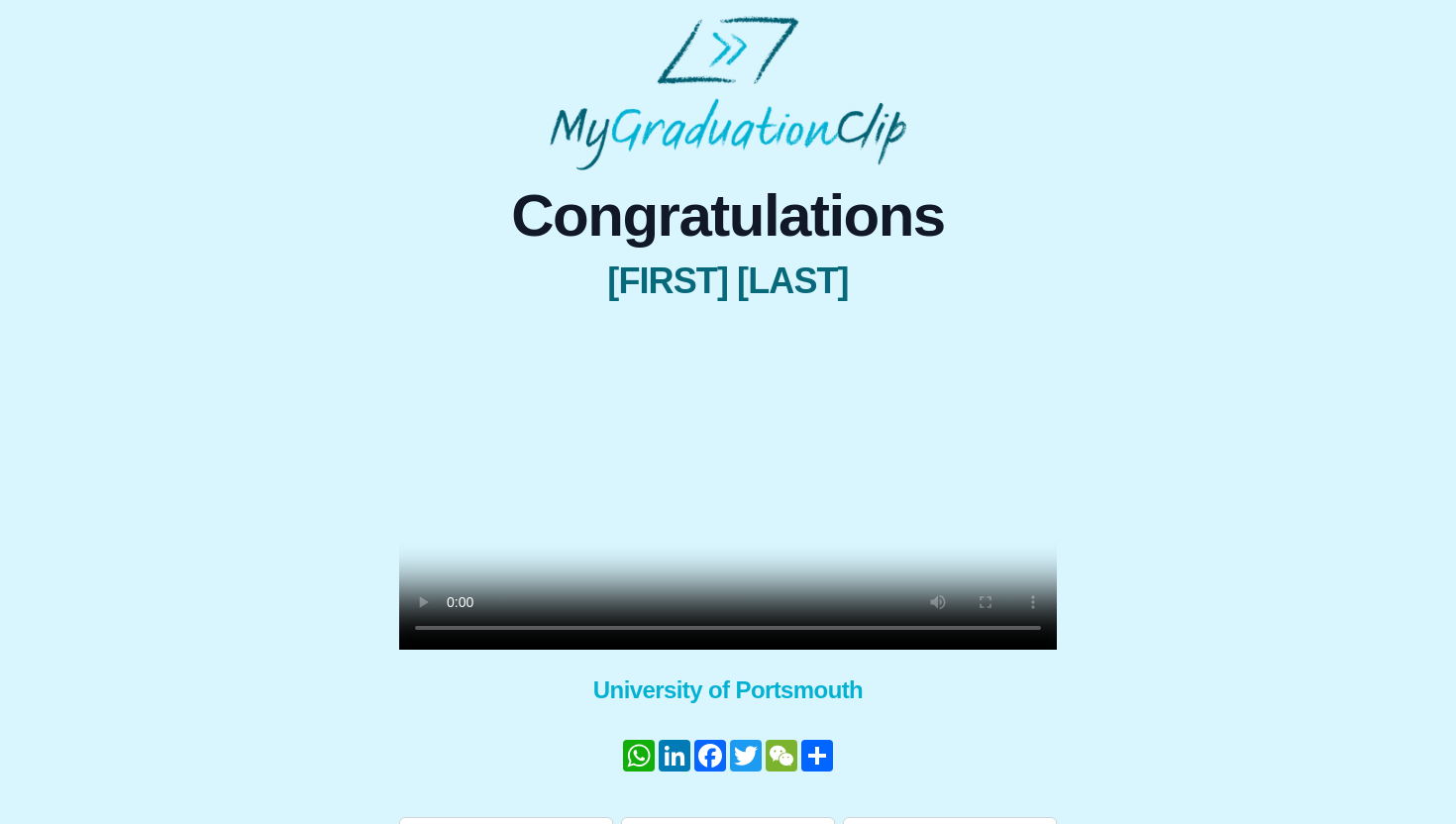 type 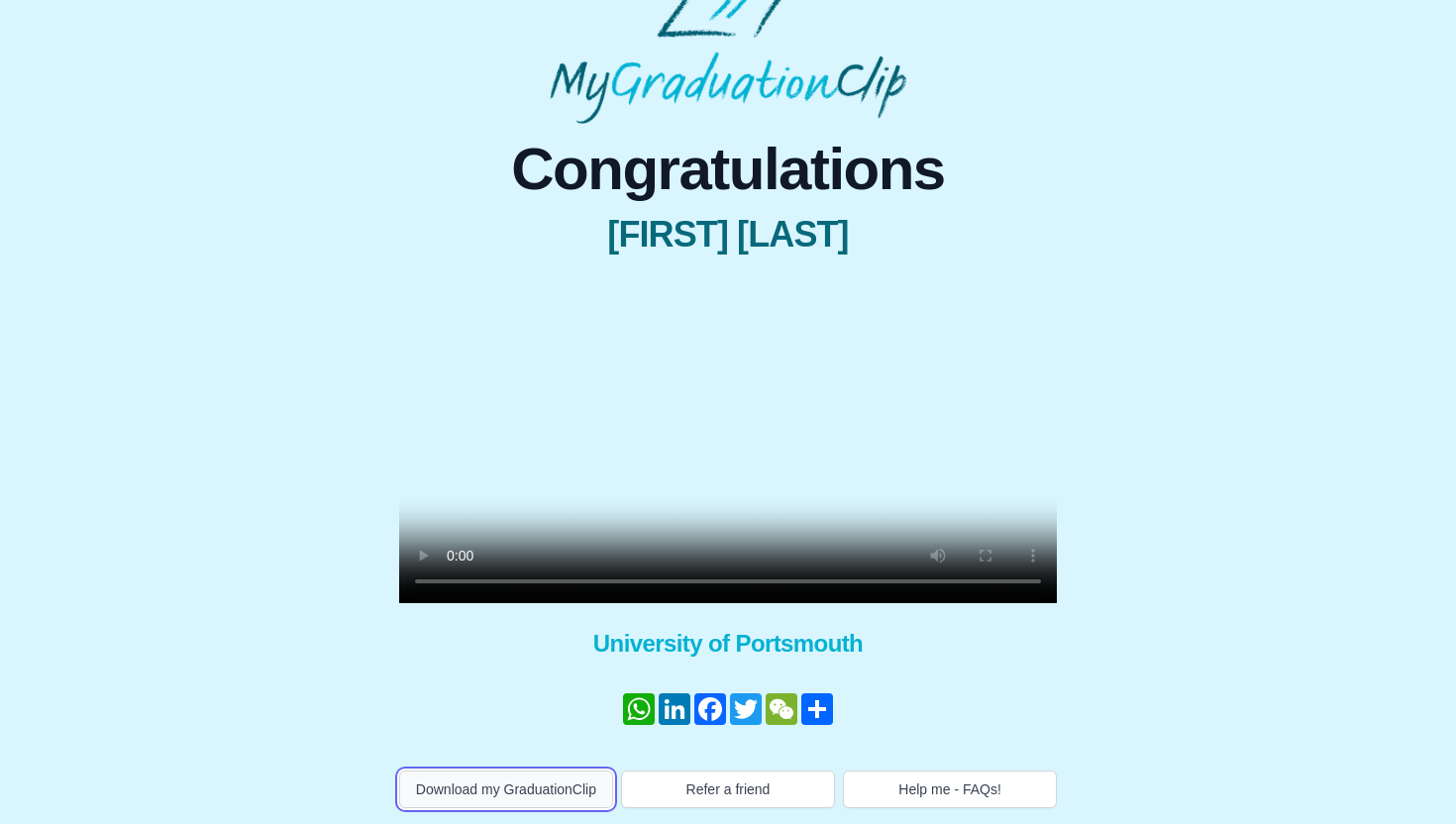 click on "Download my GraduationClip" at bounding box center [506, 789] 